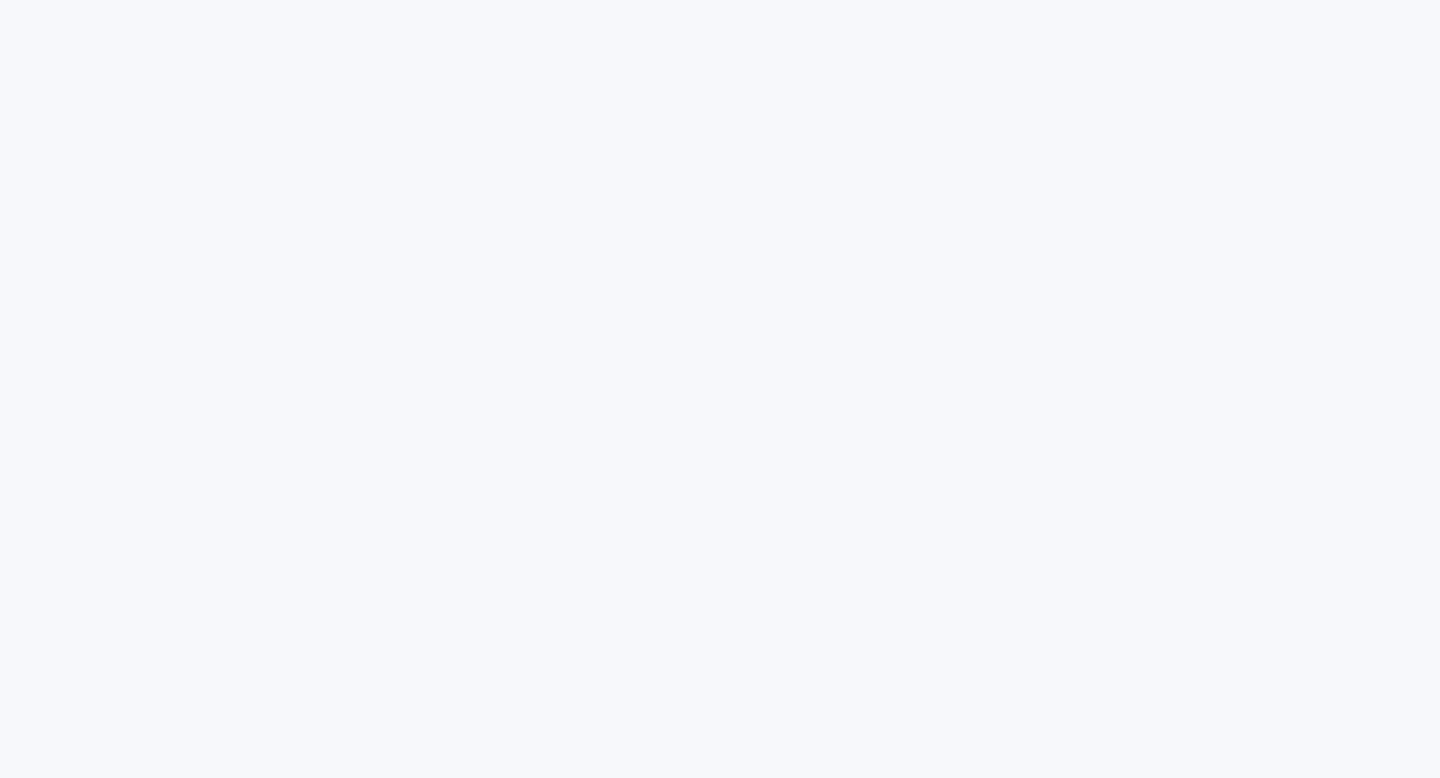 scroll, scrollTop: 0, scrollLeft: 0, axis: both 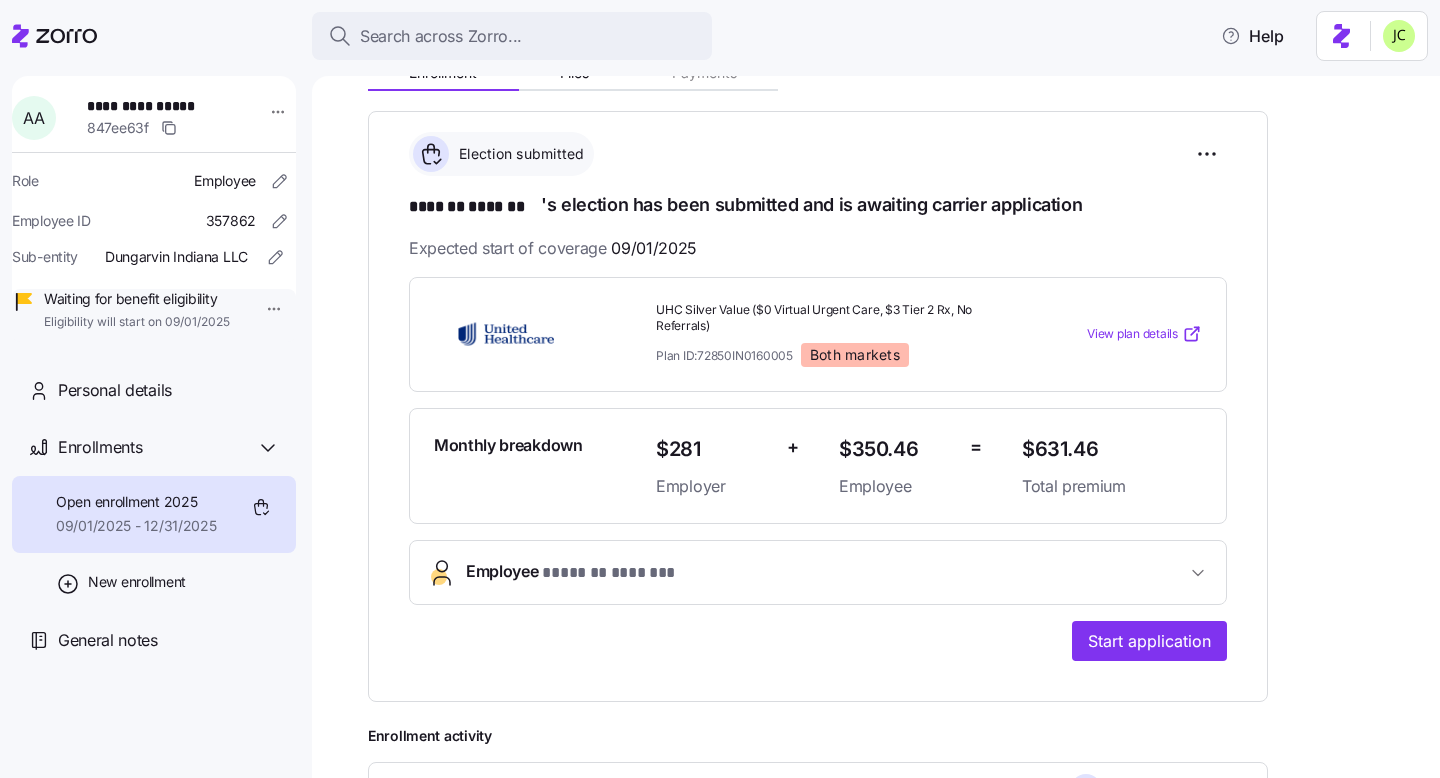click on "Employee * *******   ******* *" at bounding box center (826, 572) 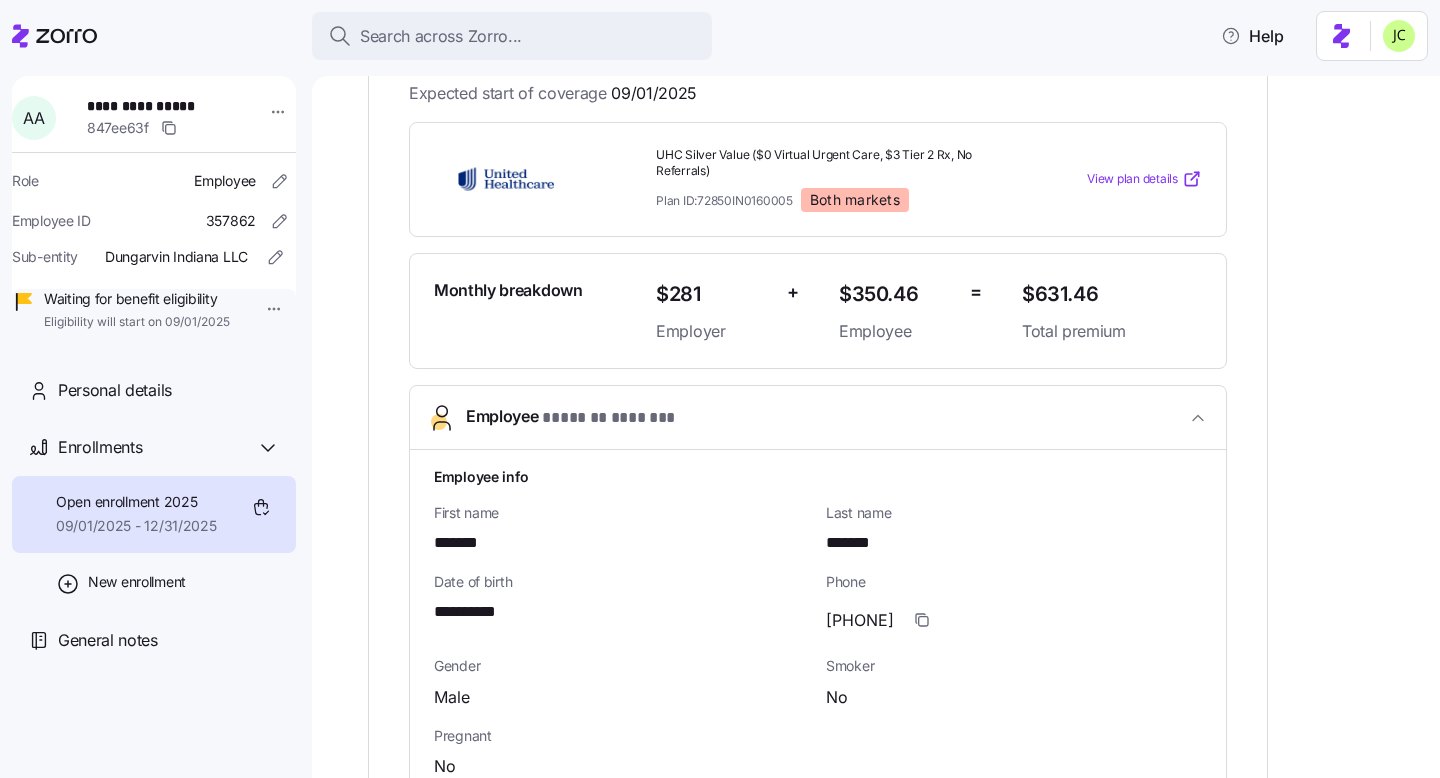 scroll, scrollTop: 407, scrollLeft: 0, axis: vertical 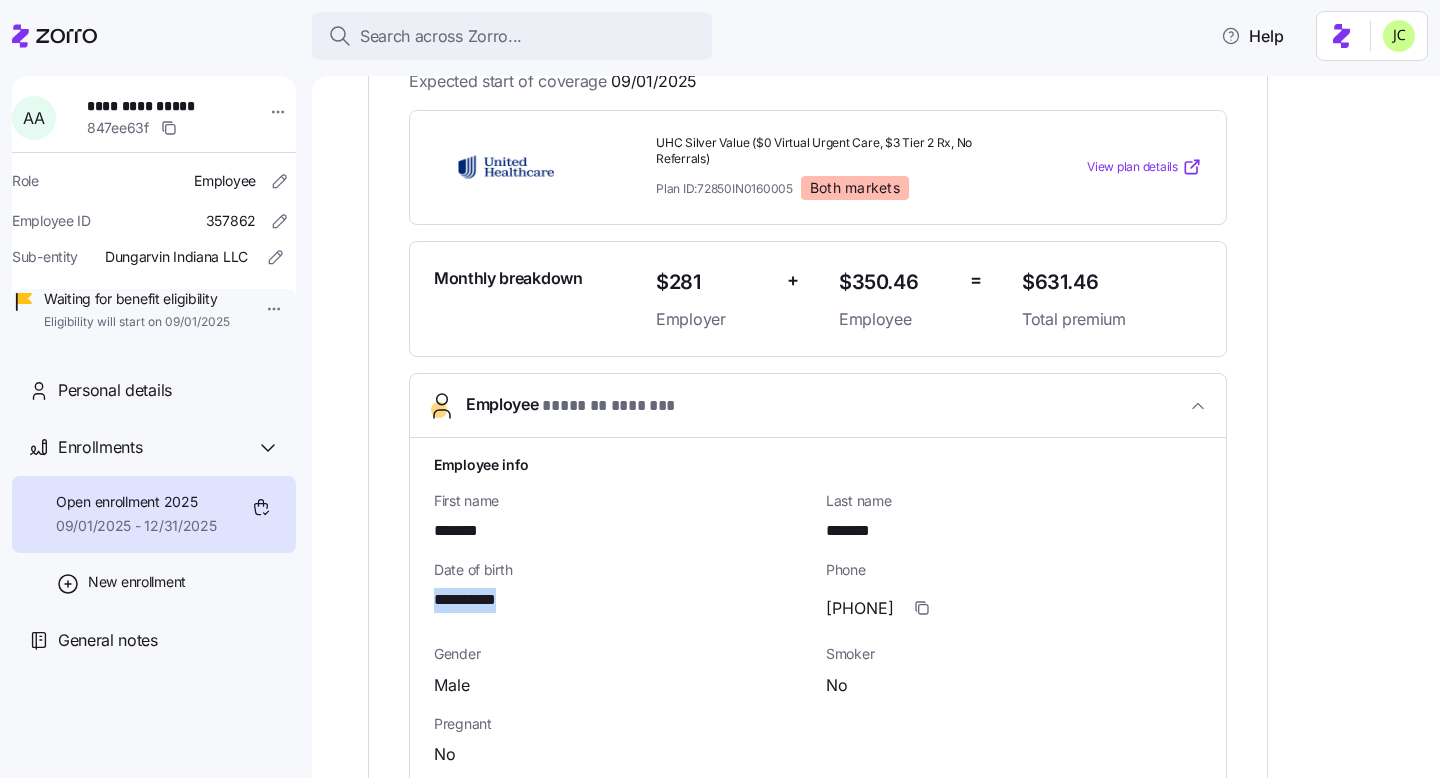 drag, startPoint x: 521, startPoint y: 597, endPoint x: 405, endPoint y: 596, distance: 116.00431 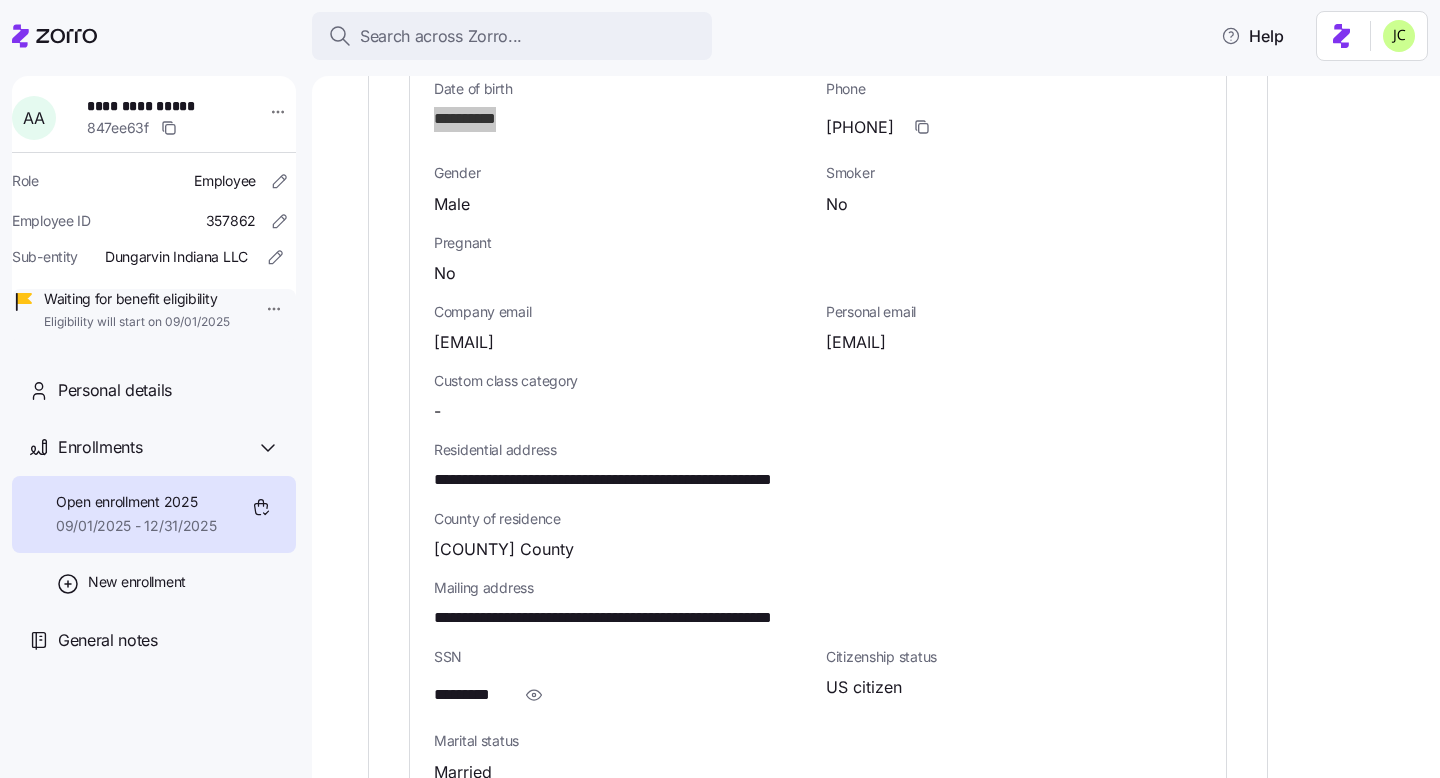 scroll, scrollTop: 999, scrollLeft: 0, axis: vertical 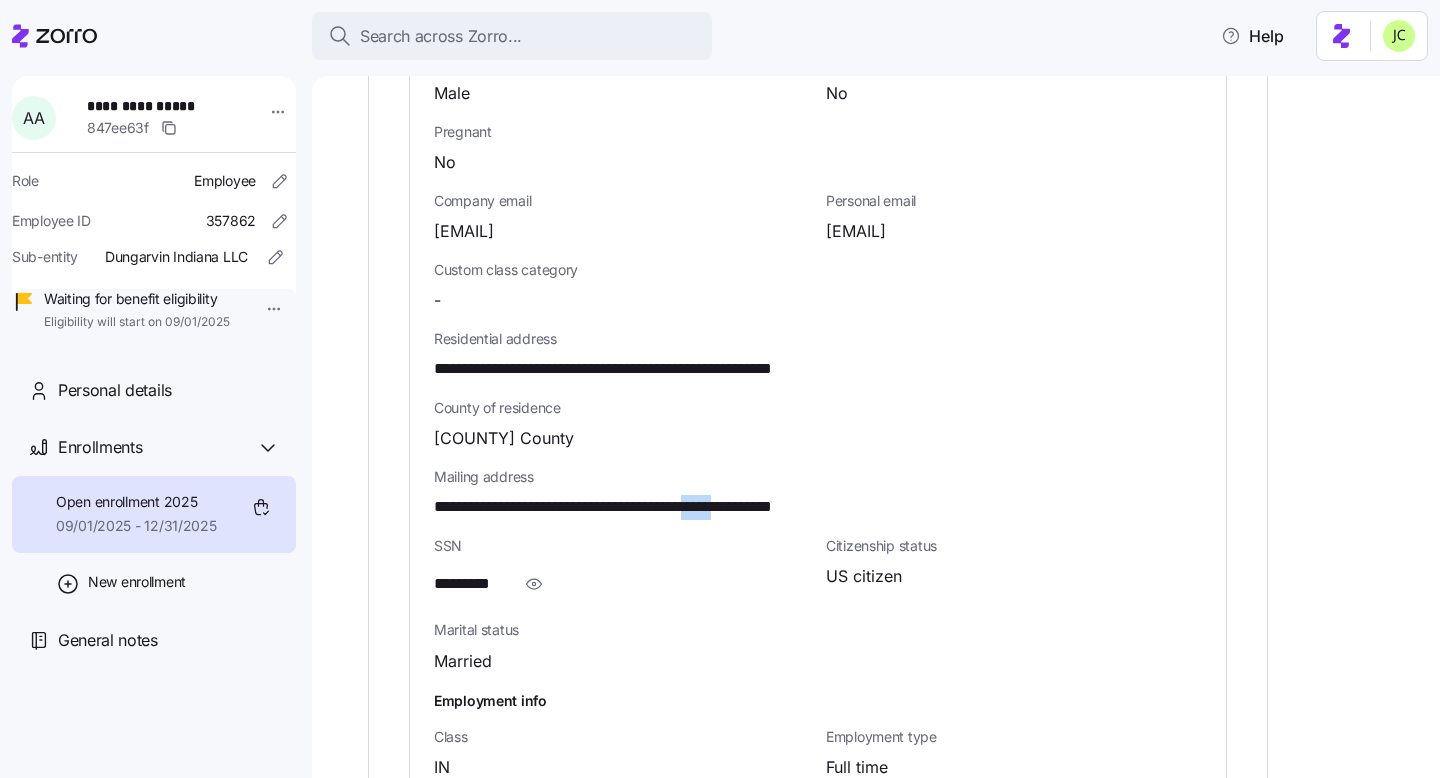 drag, startPoint x: 790, startPoint y: 506, endPoint x: 749, endPoint y: 506, distance: 41 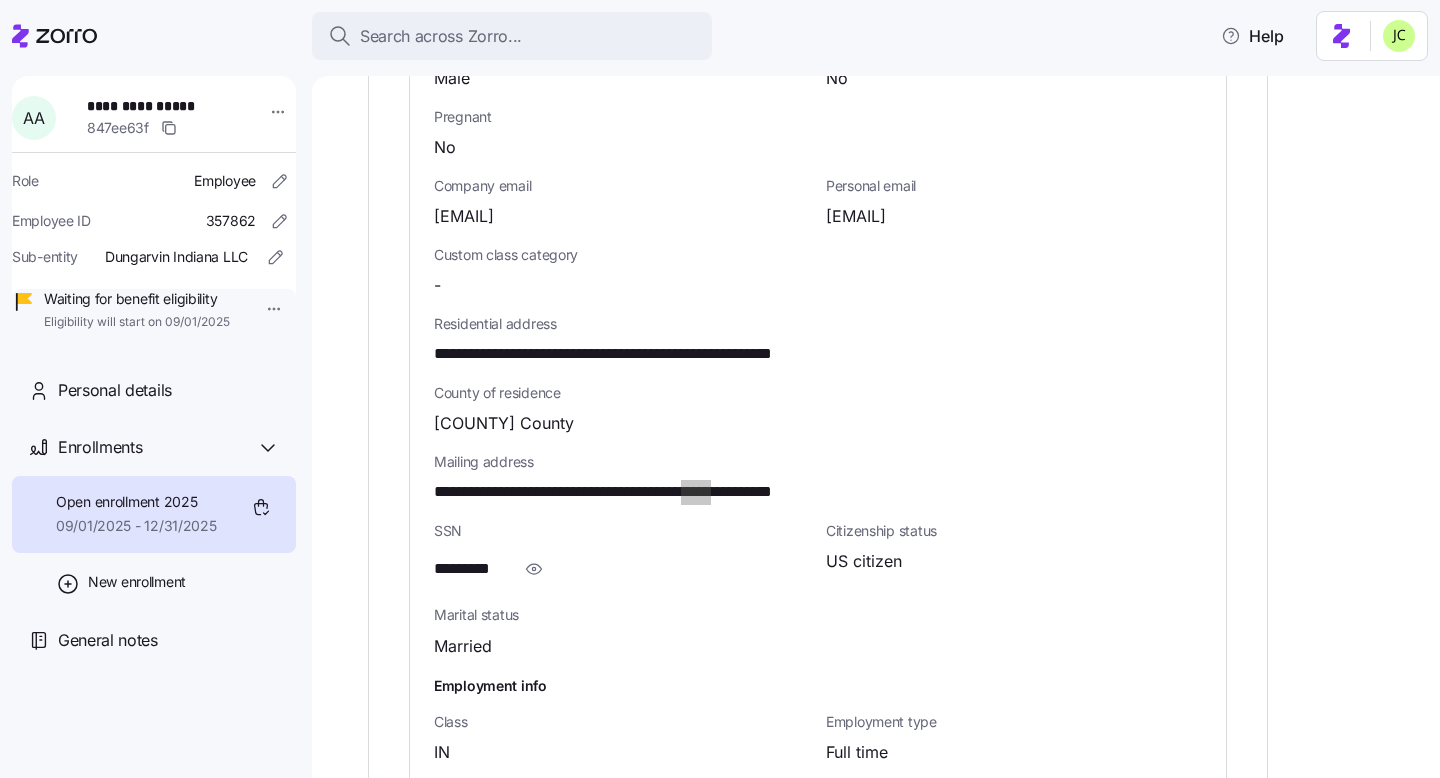 scroll, scrollTop: 1010, scrollLeft: 0, axis: vertical 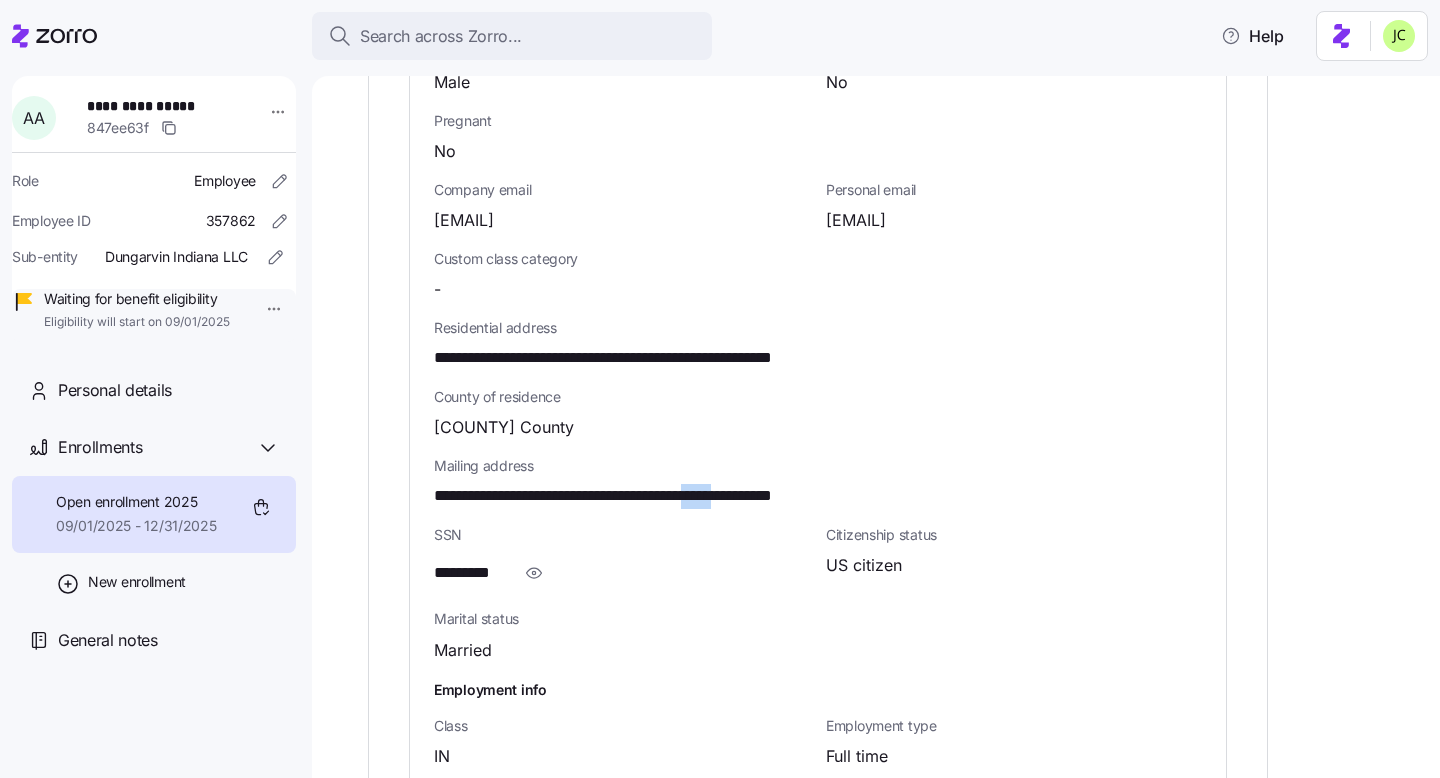 click on "**********" at bounding box center [656, 358] 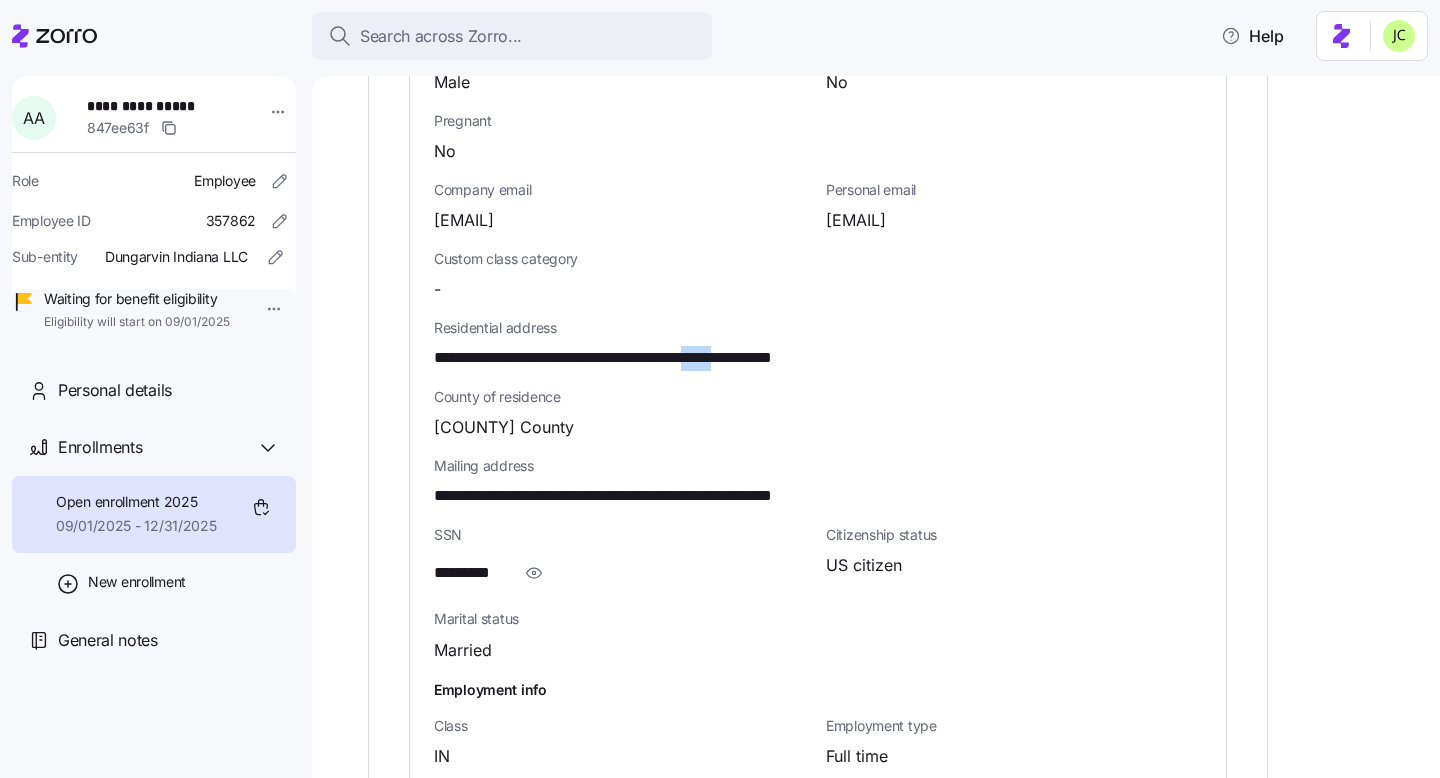 click on "**********" at bounding box center (656, 358) 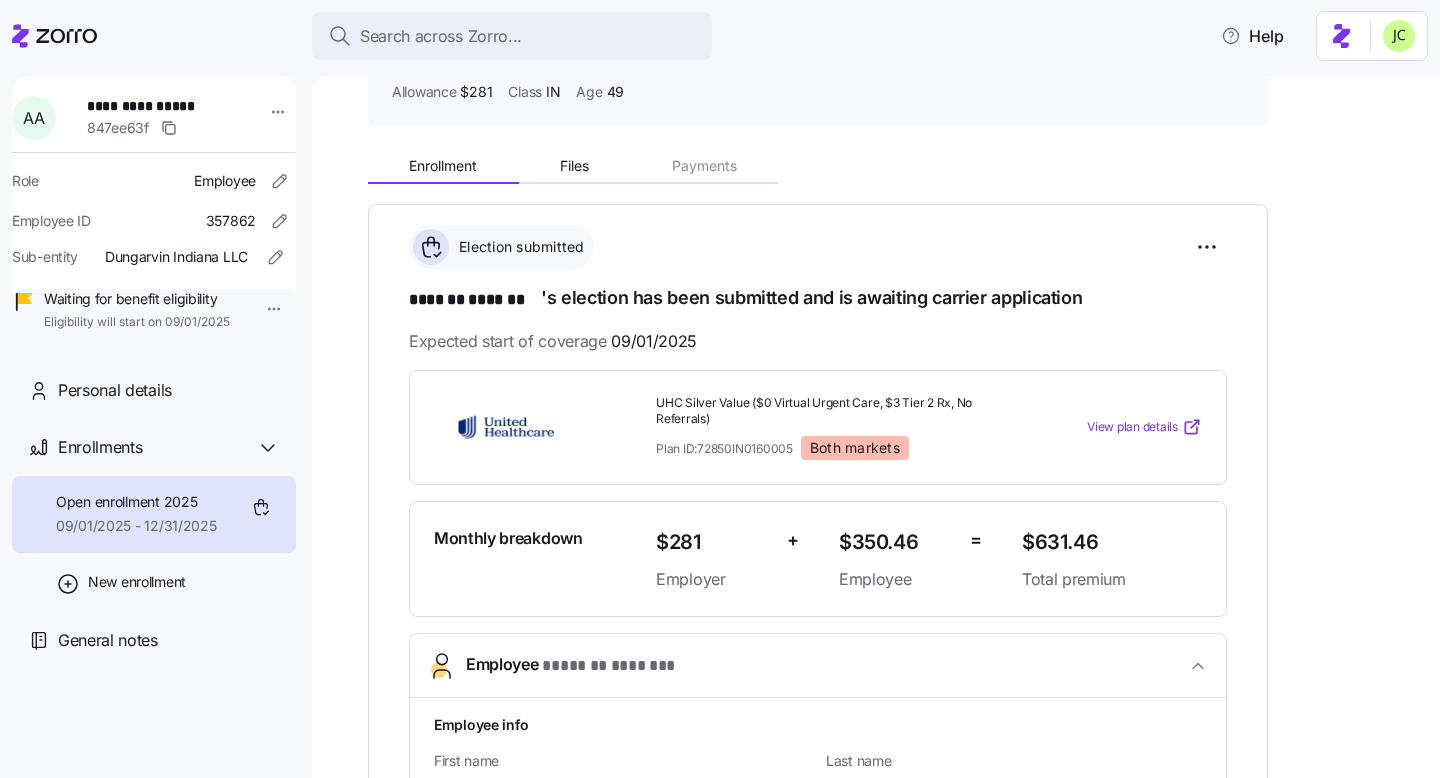 scroll, scrollTop: 141, scrollLeft: 0, axis: vertical 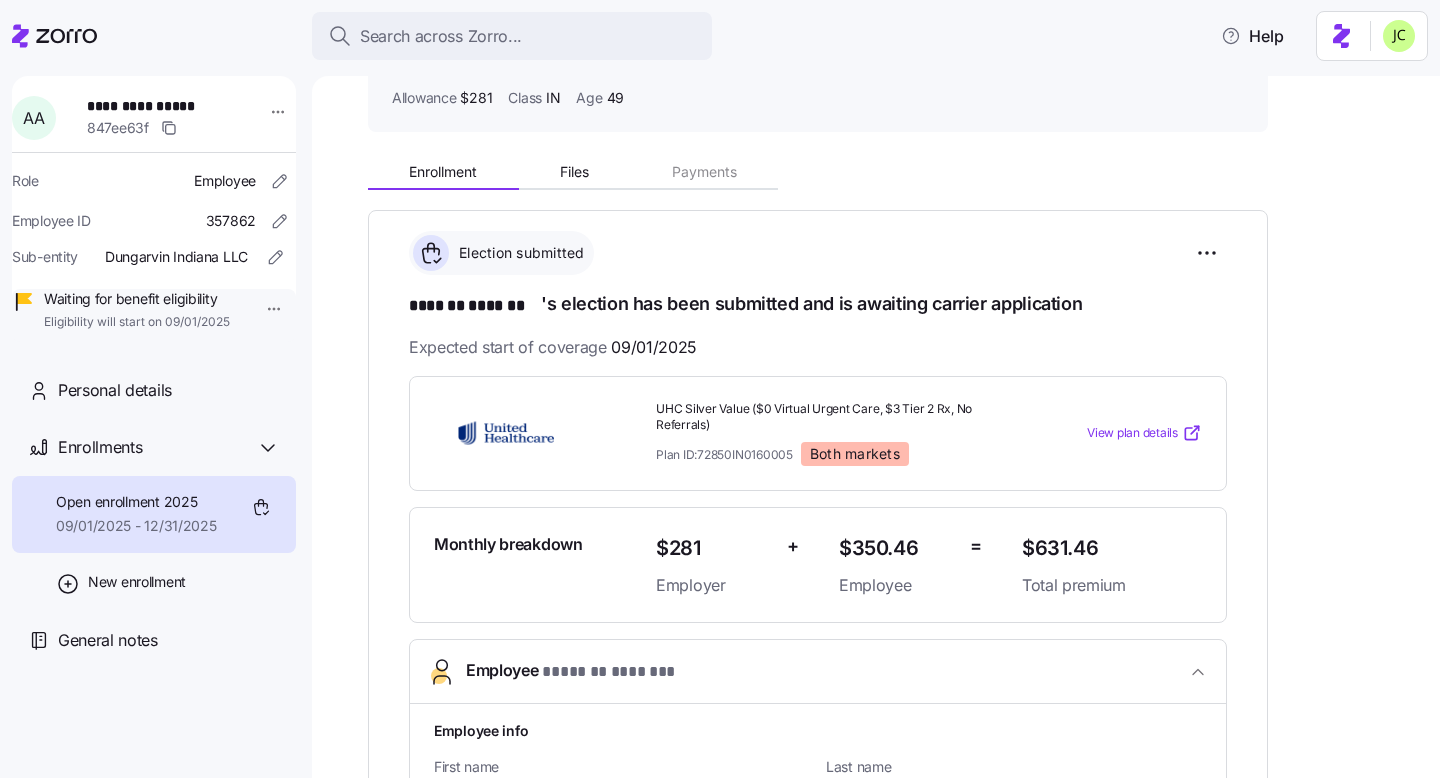click 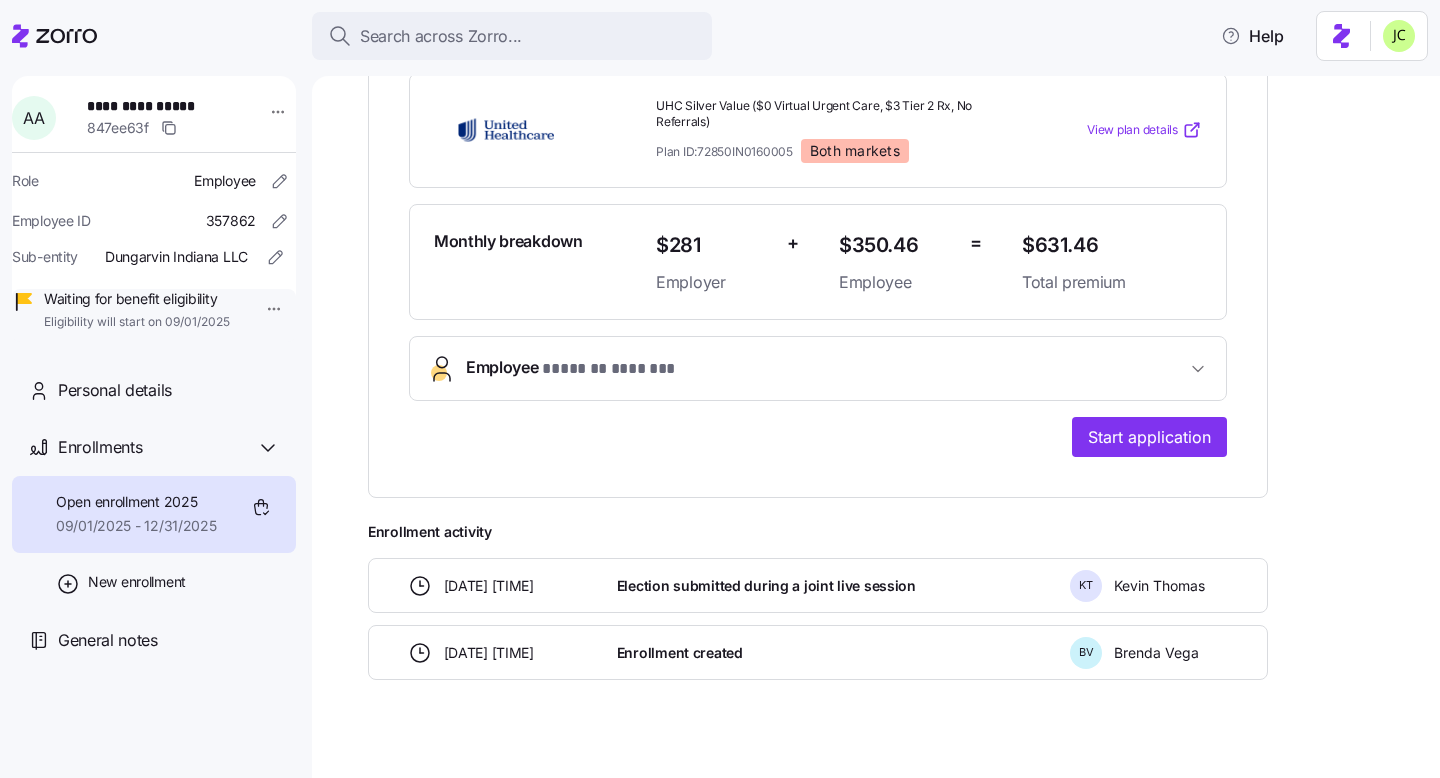 scroll, scrollTop: 454, scrollLeft: 0, axis: vertical 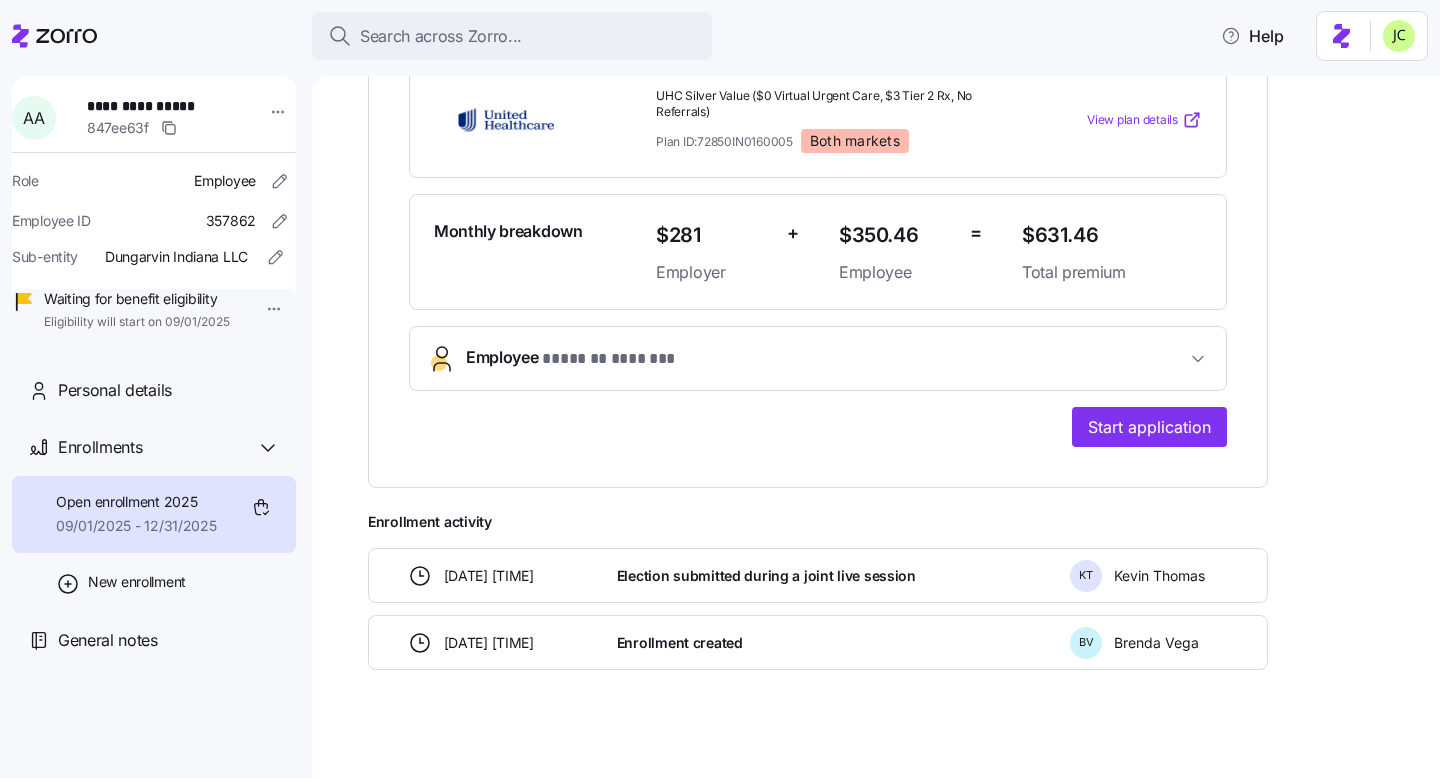 click on "Employee * *******   ******* *" at bounding box center [826, 358] 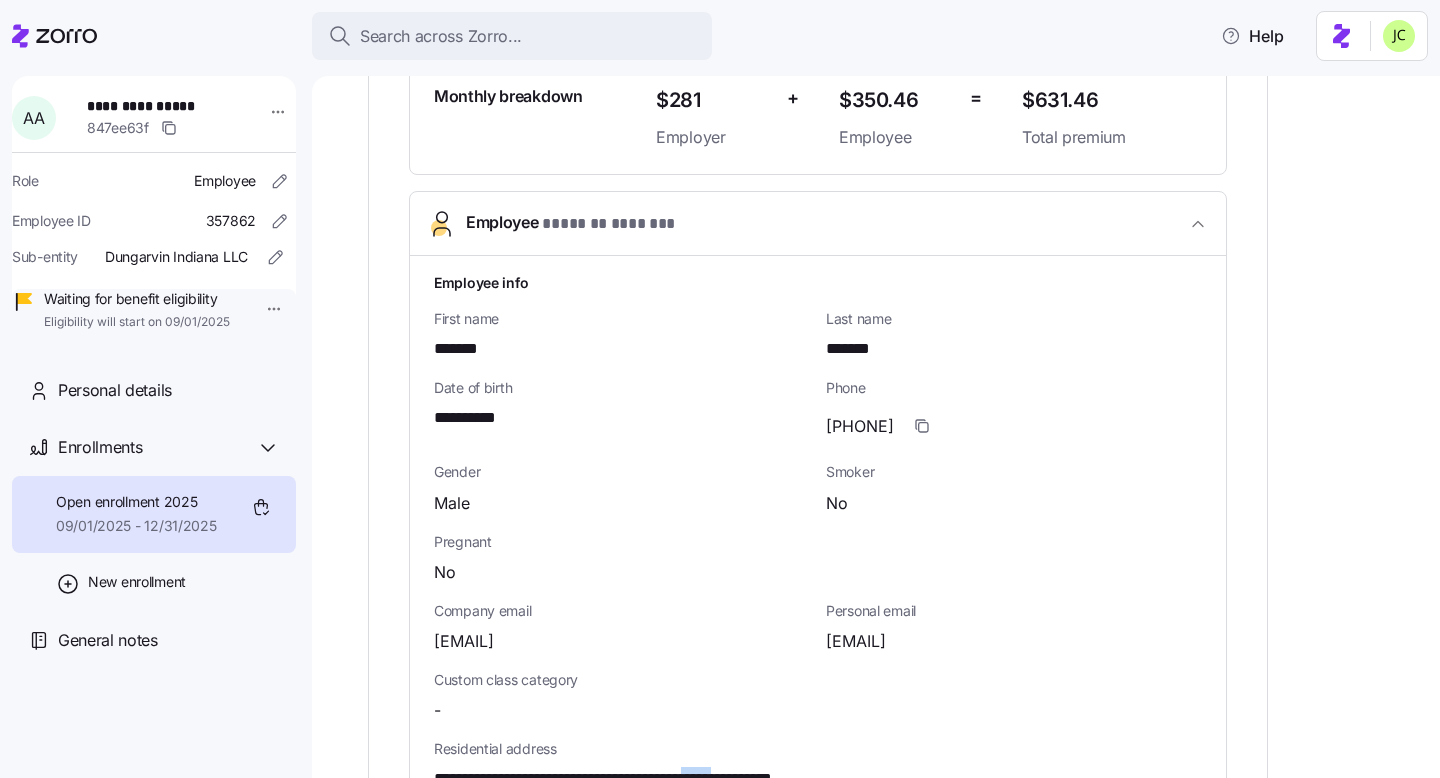 scroll, scrollTop: 582, scrollLeft: 0, axis: vertical 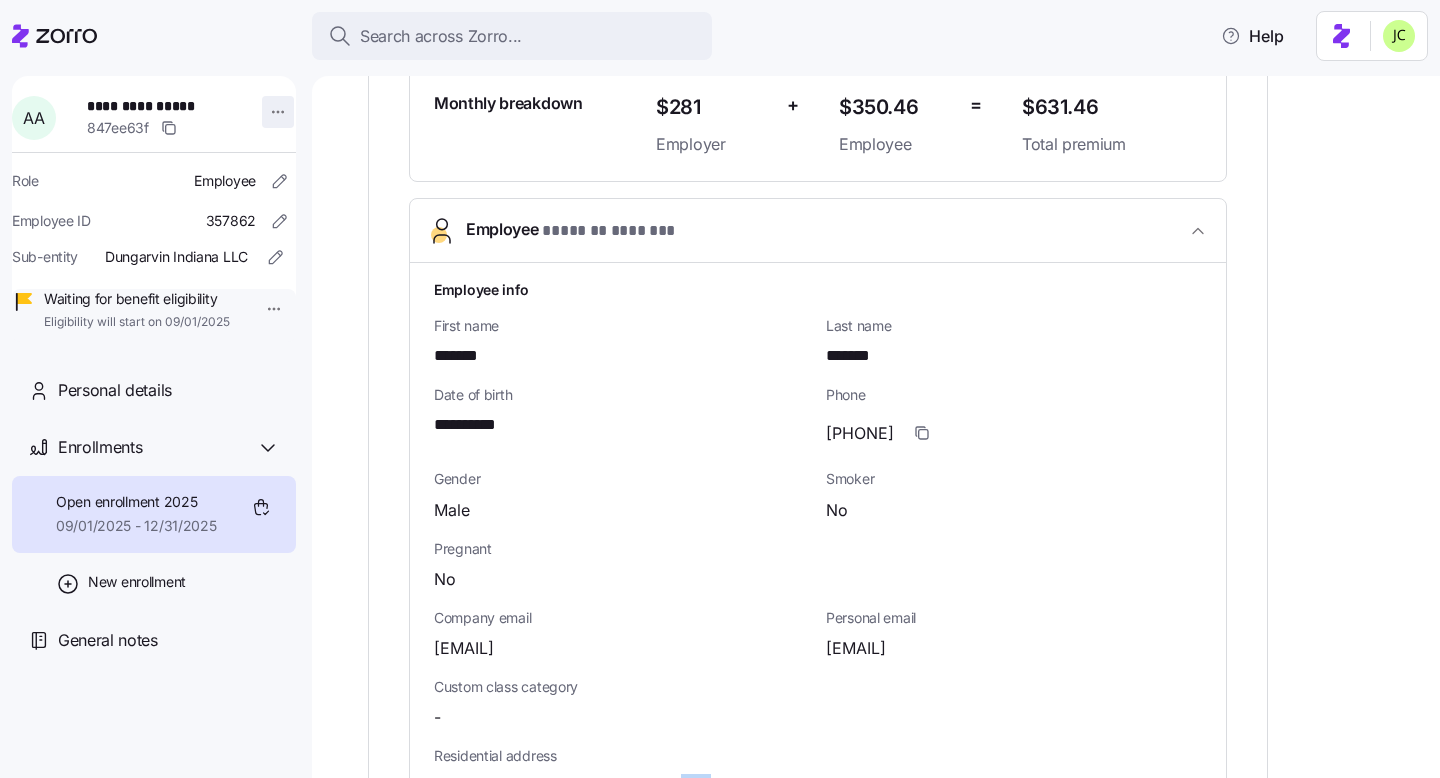 click on "**********" at bounding box center [720, 383] 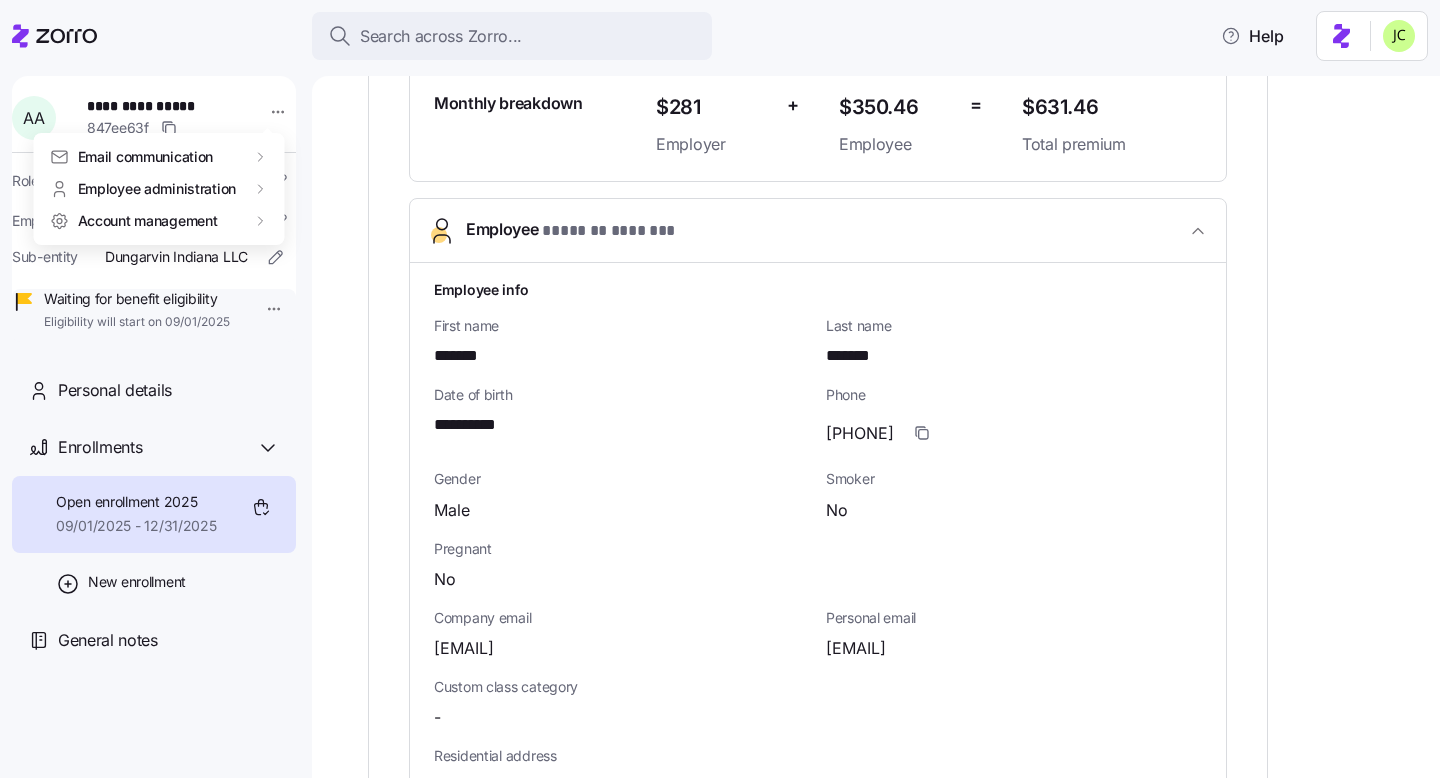click on "**********" at bounding box center [720, 383] 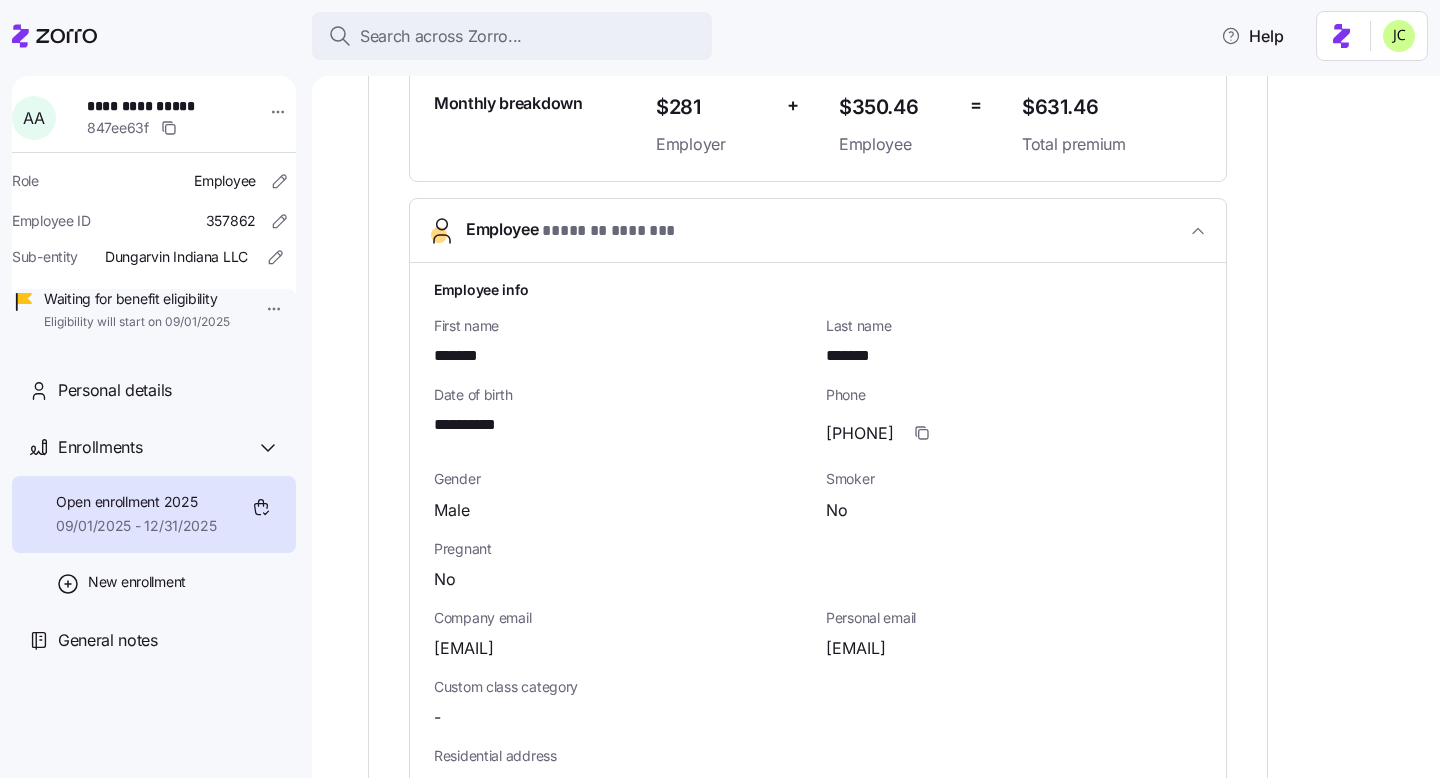 click on "Employee * *******   ******* *" at bounding box center (574, 230) 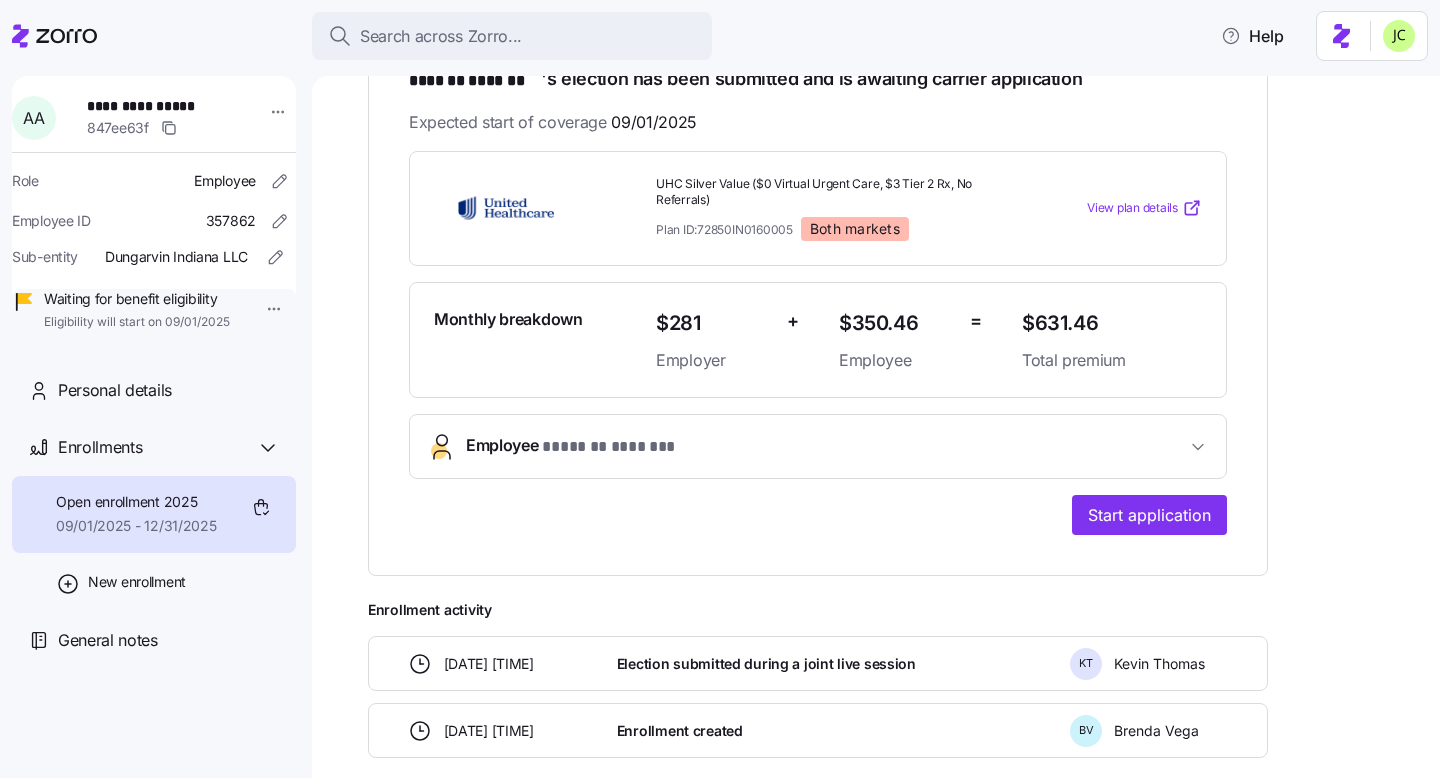 scroll, scrollTop: 0, scrollLeft: 0, axis: both 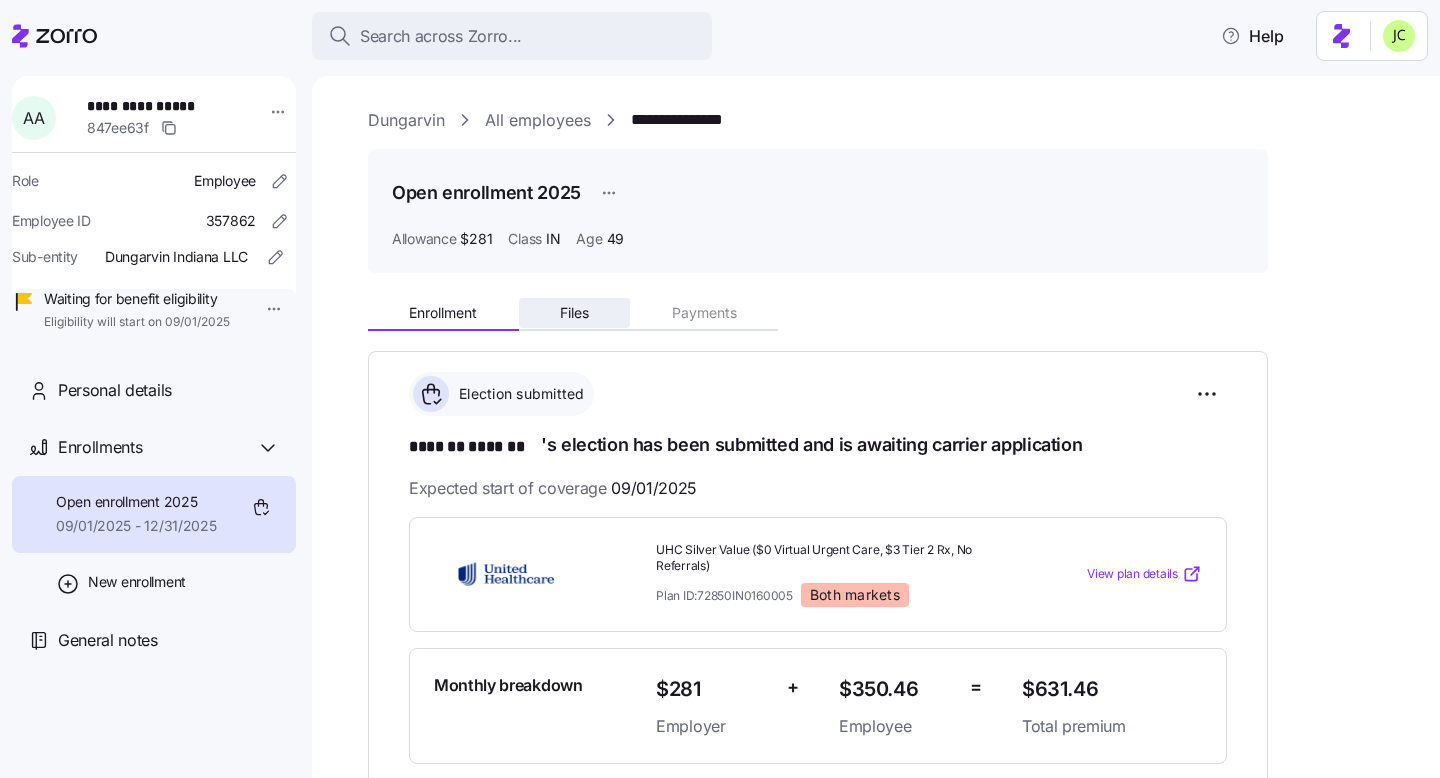 click on "Files" at bounding box center (574, 313) 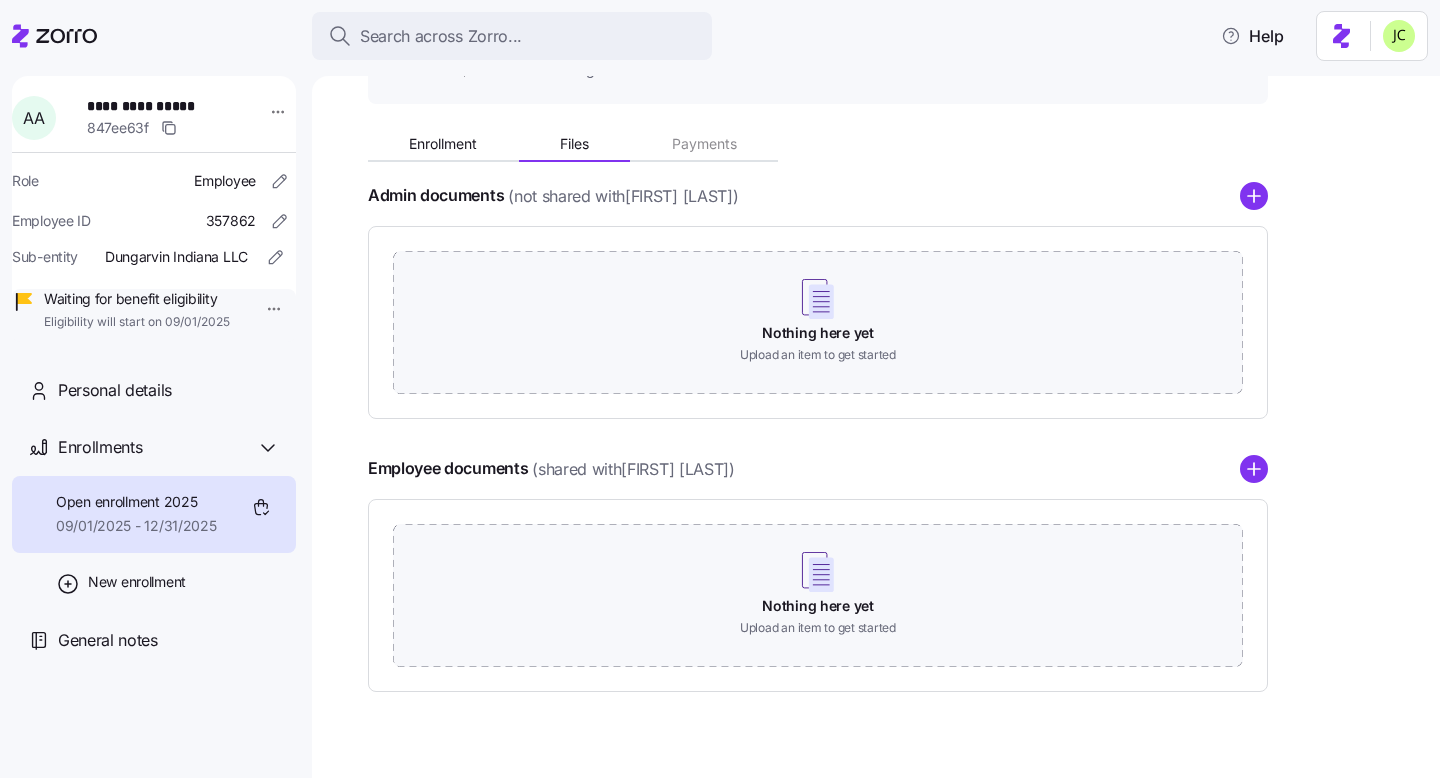 scroll, scrollTop: 203, scrollLeft: 0, axis: vertical 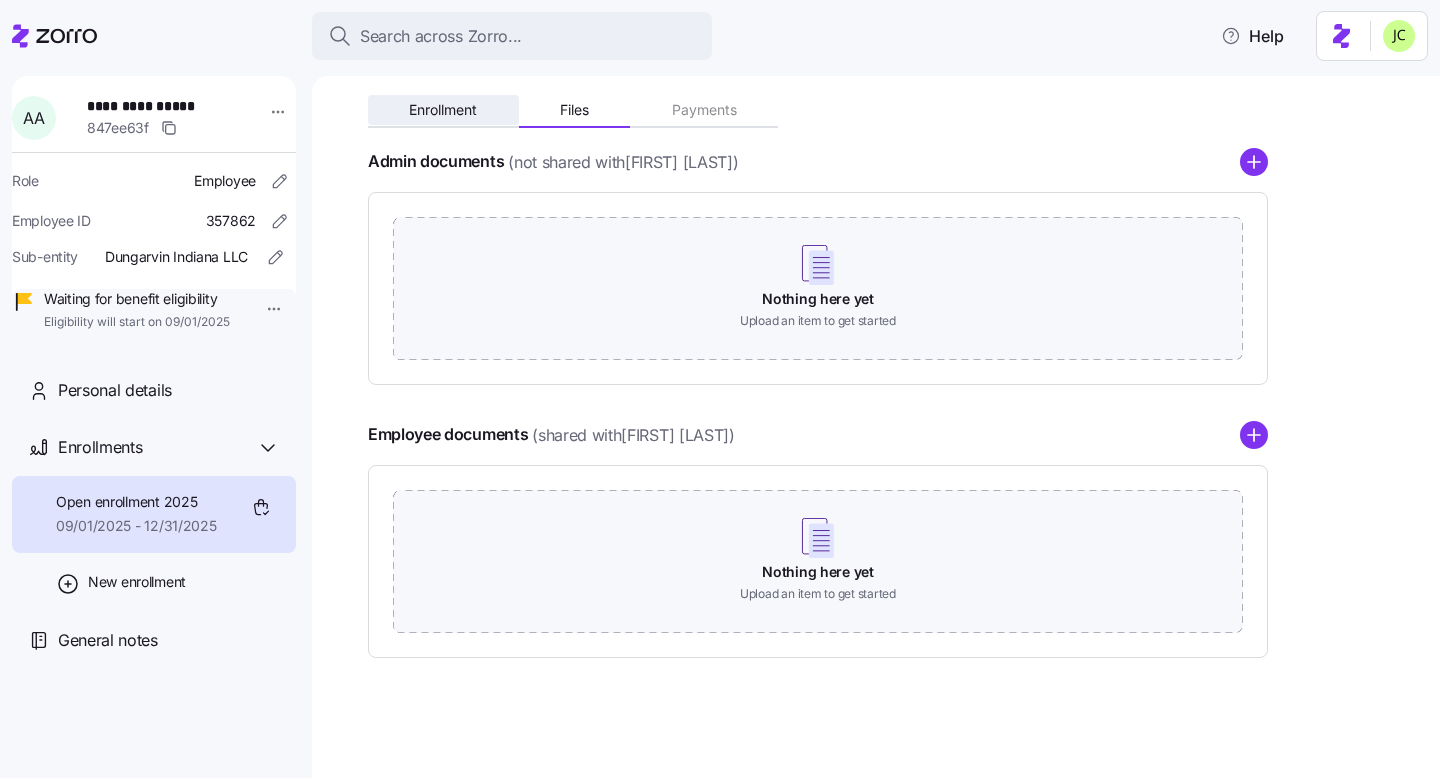 click on "Enrollment" at bounding box center (443, 110) 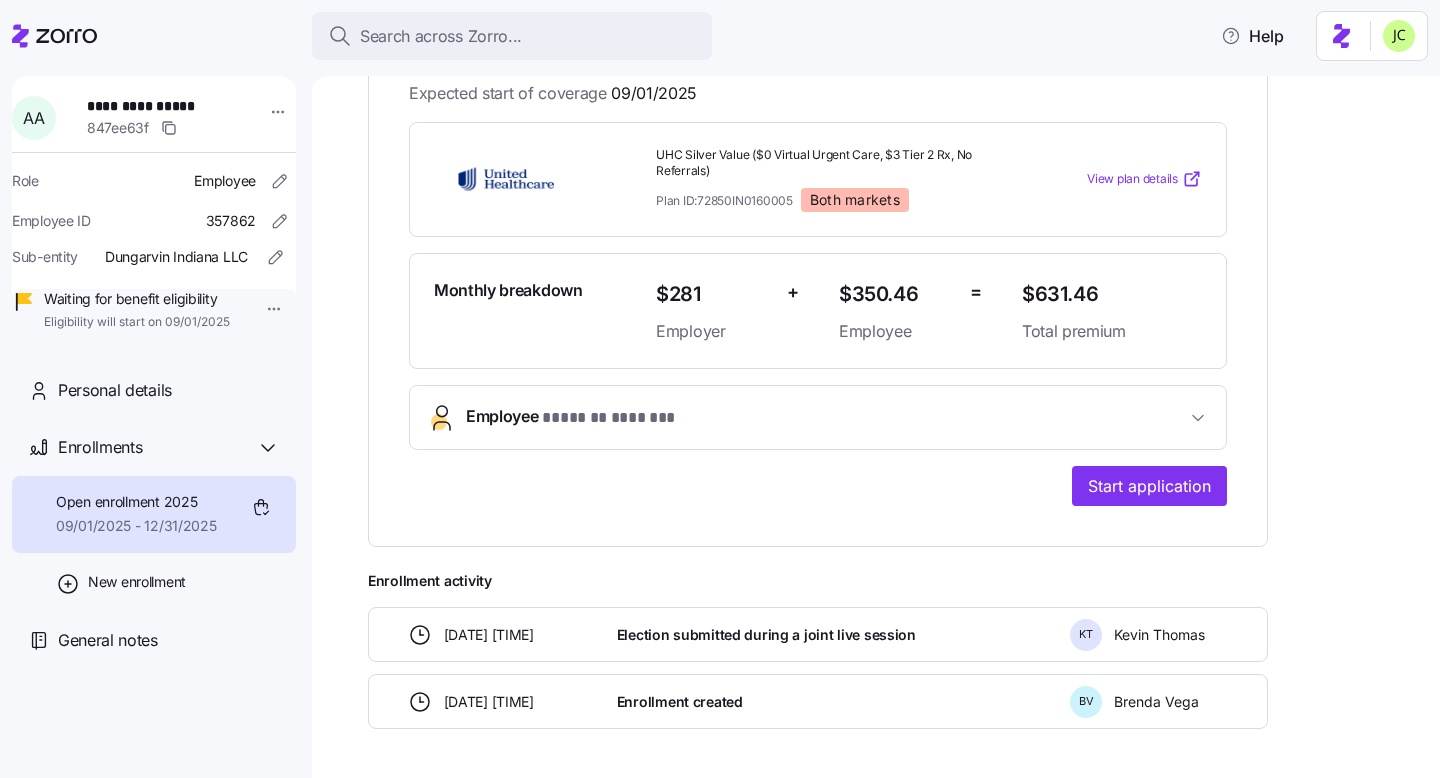 scroll, scrollTop: 464, scrollLeft: 0, axis: vertical 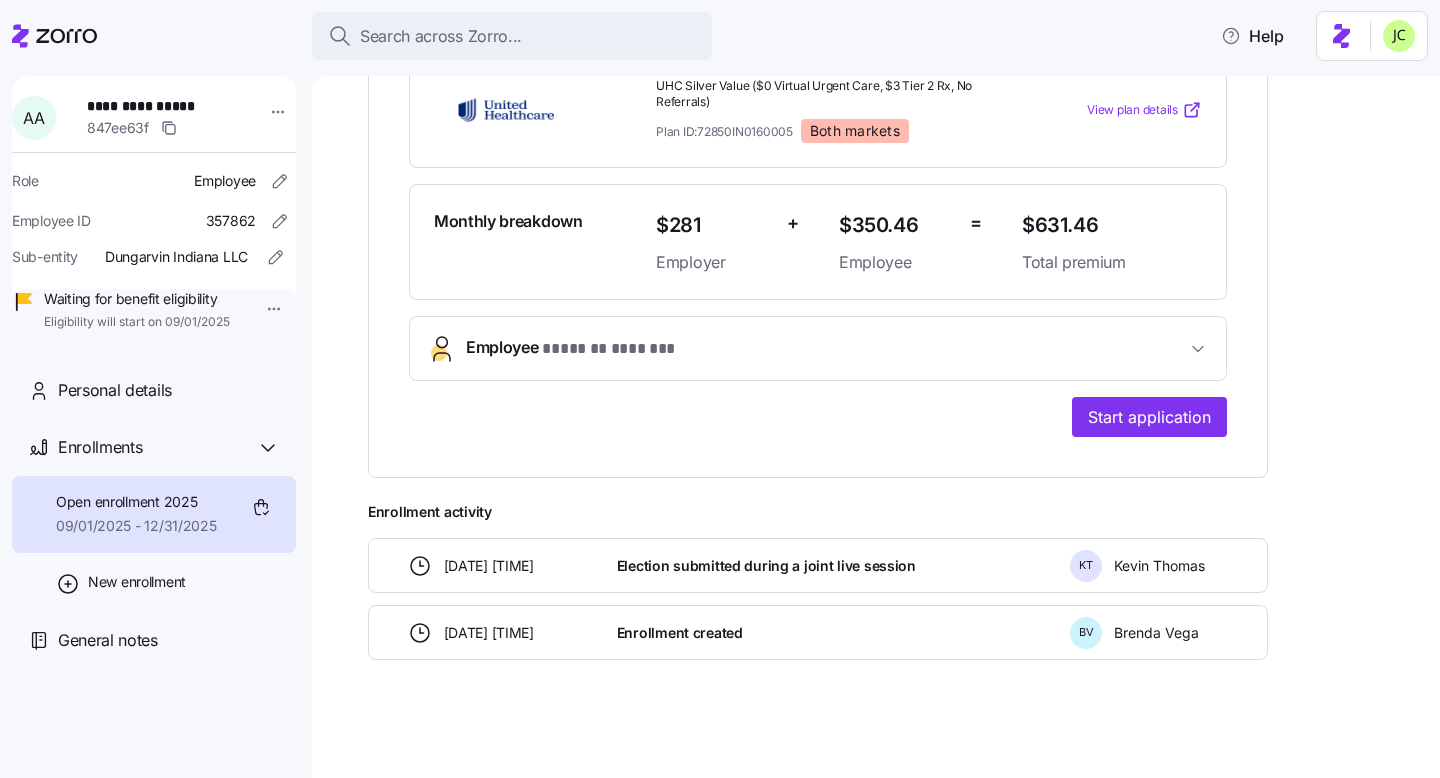 click on "A A" at bounding box center (33, 118) 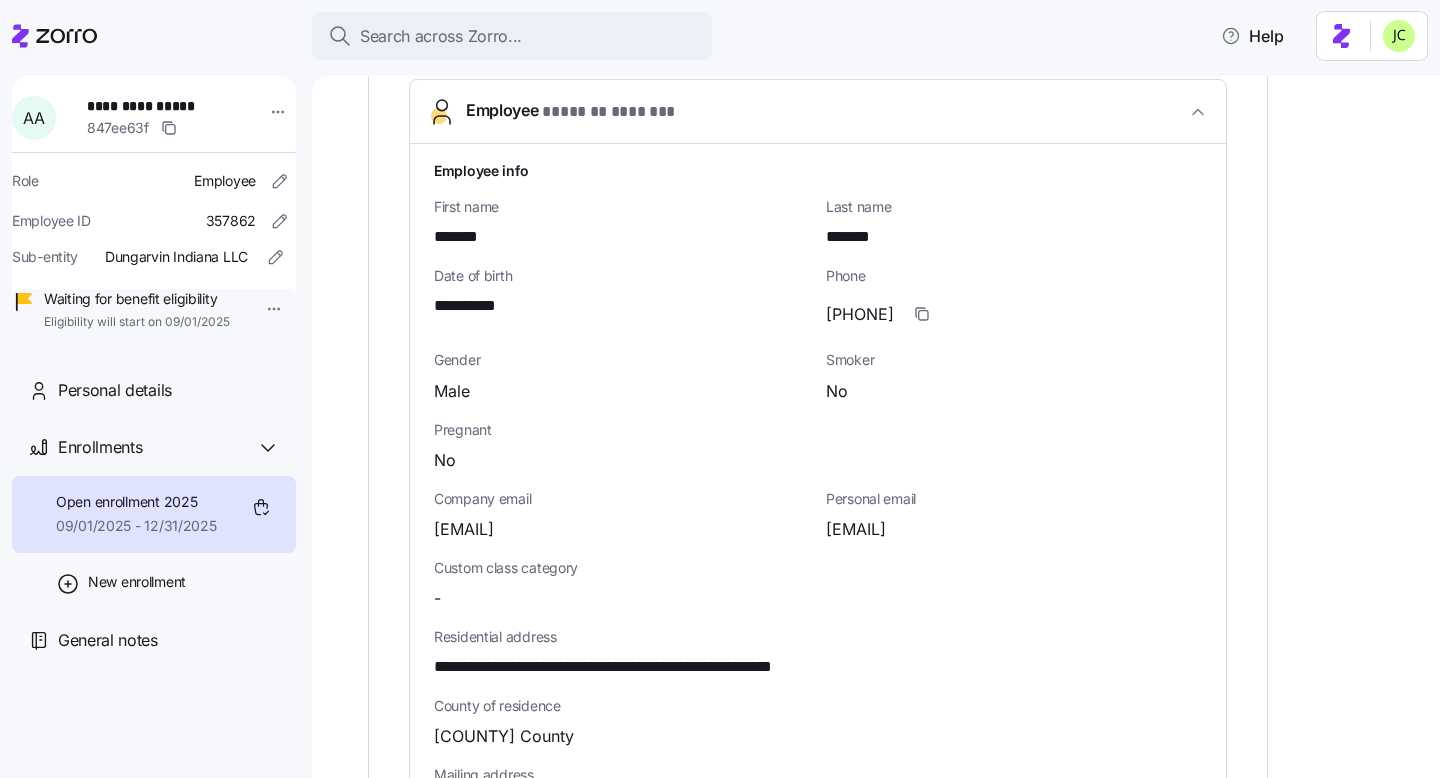 scroll, scrollTop: 662, scrollLeft: 0, axis: vertical 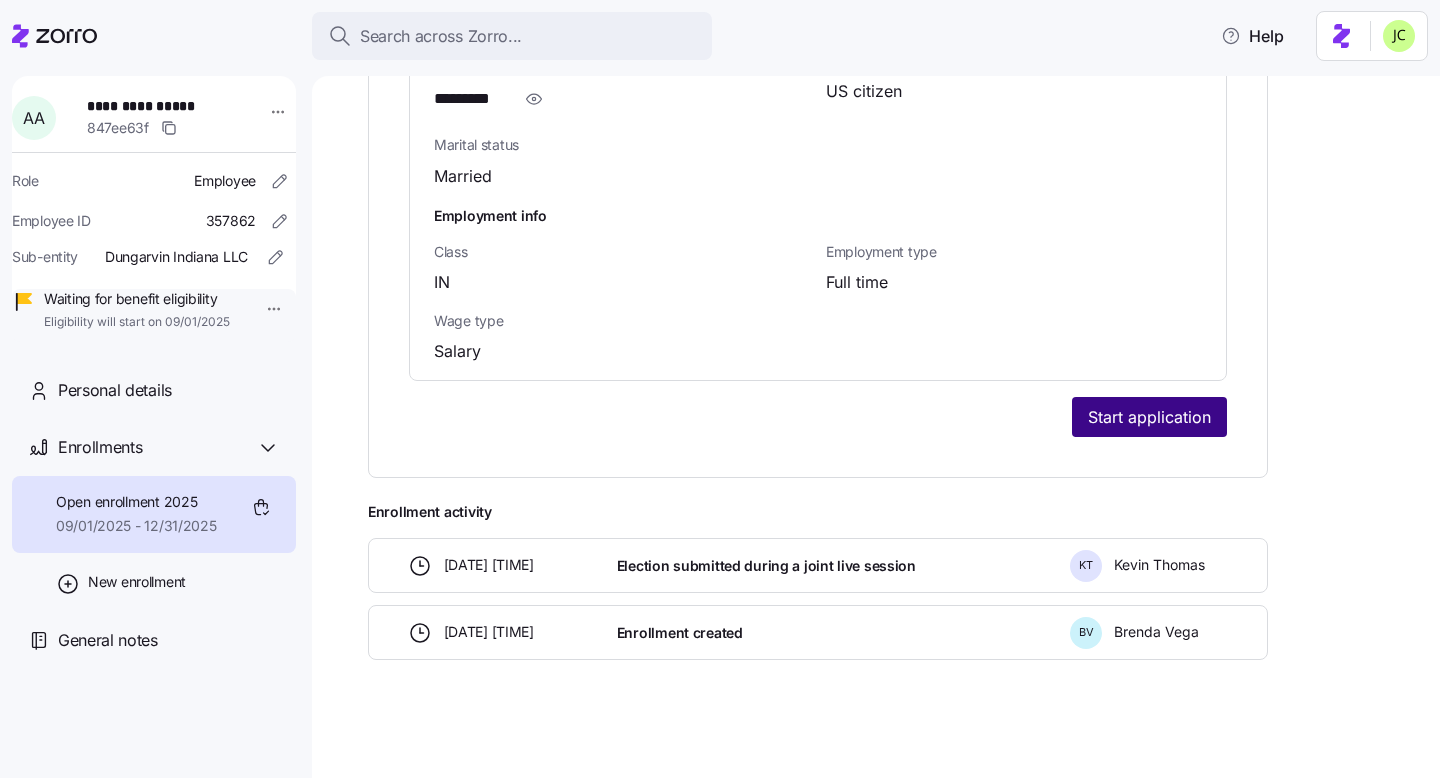 click on "Start application" at bounding box center [1149, 417] 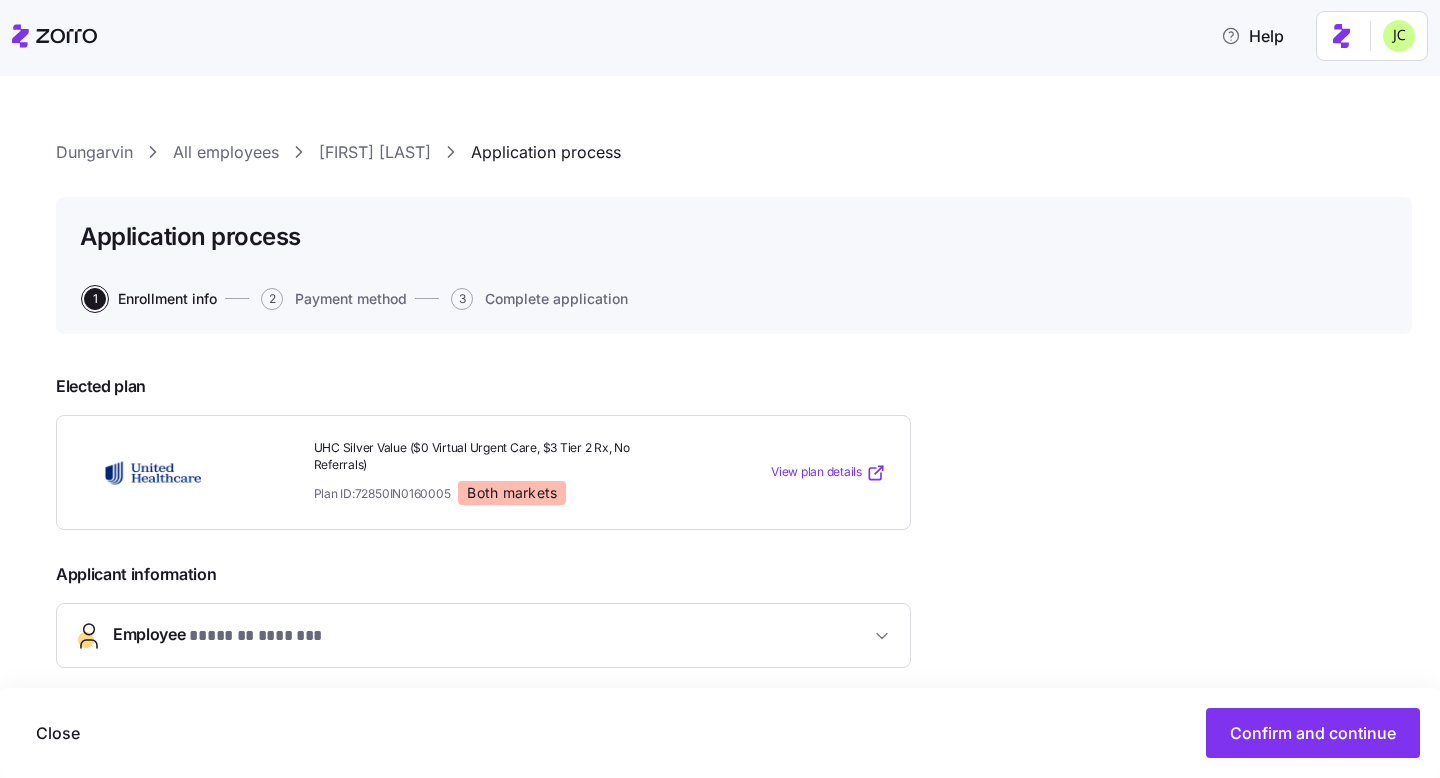 scroll, scrollTop: 242, scrollLeft: 0, axis: vertical 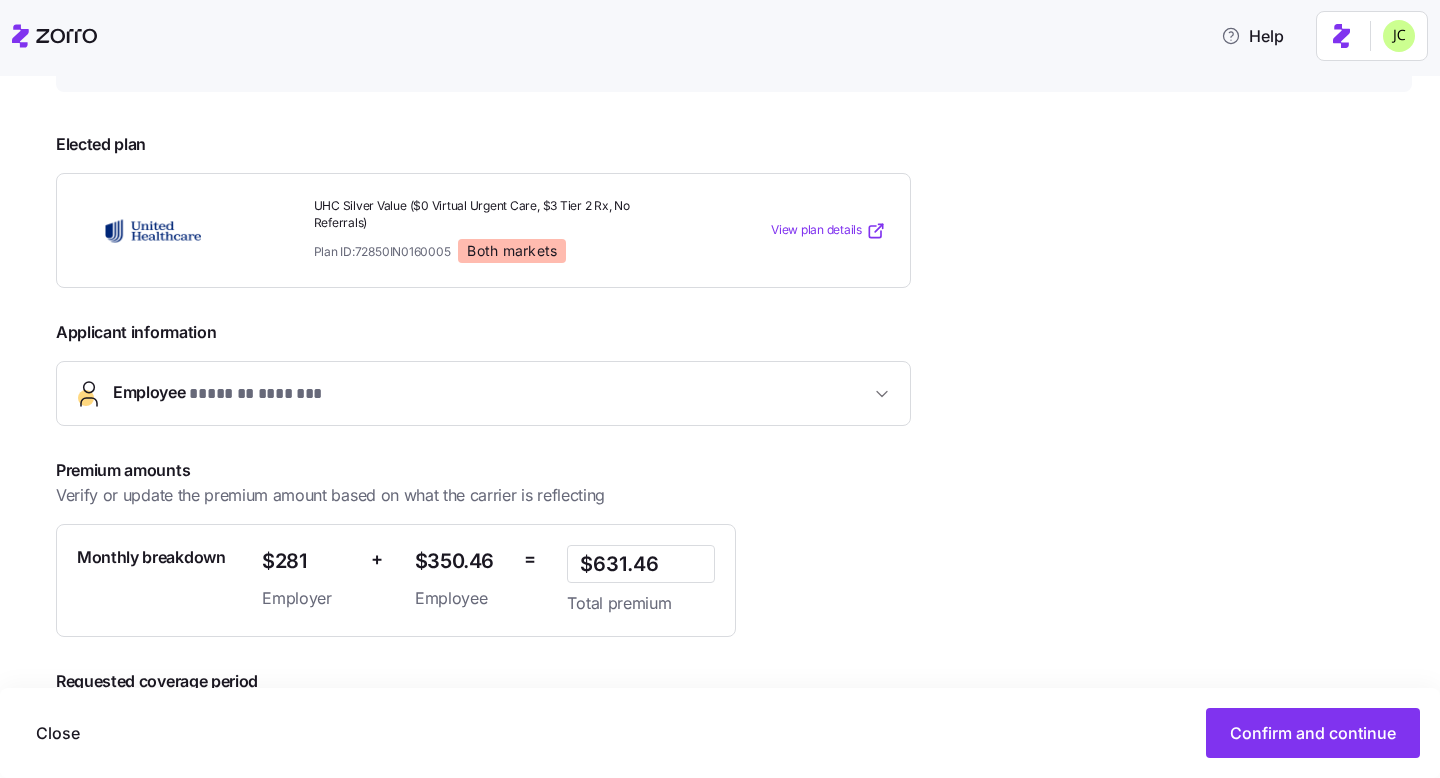 click 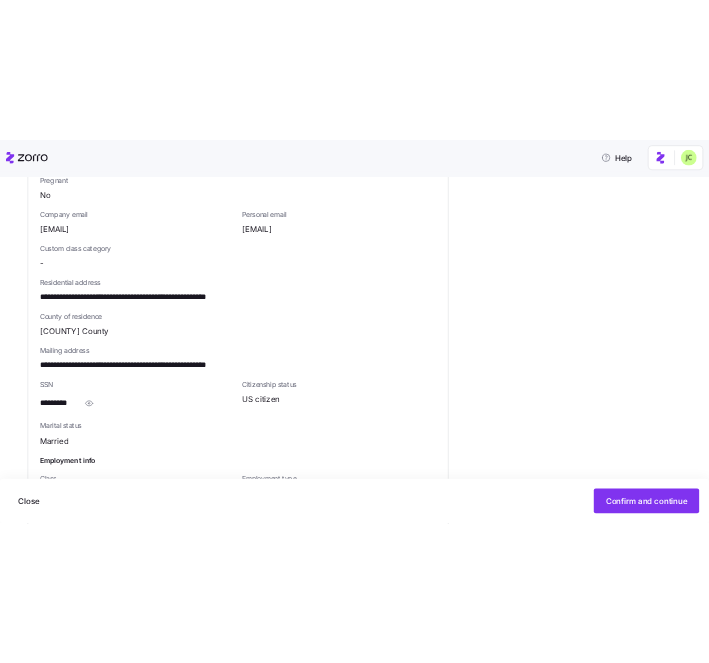 scroll, scrollTop: 874, scrollLeft: 0, axis: vertical 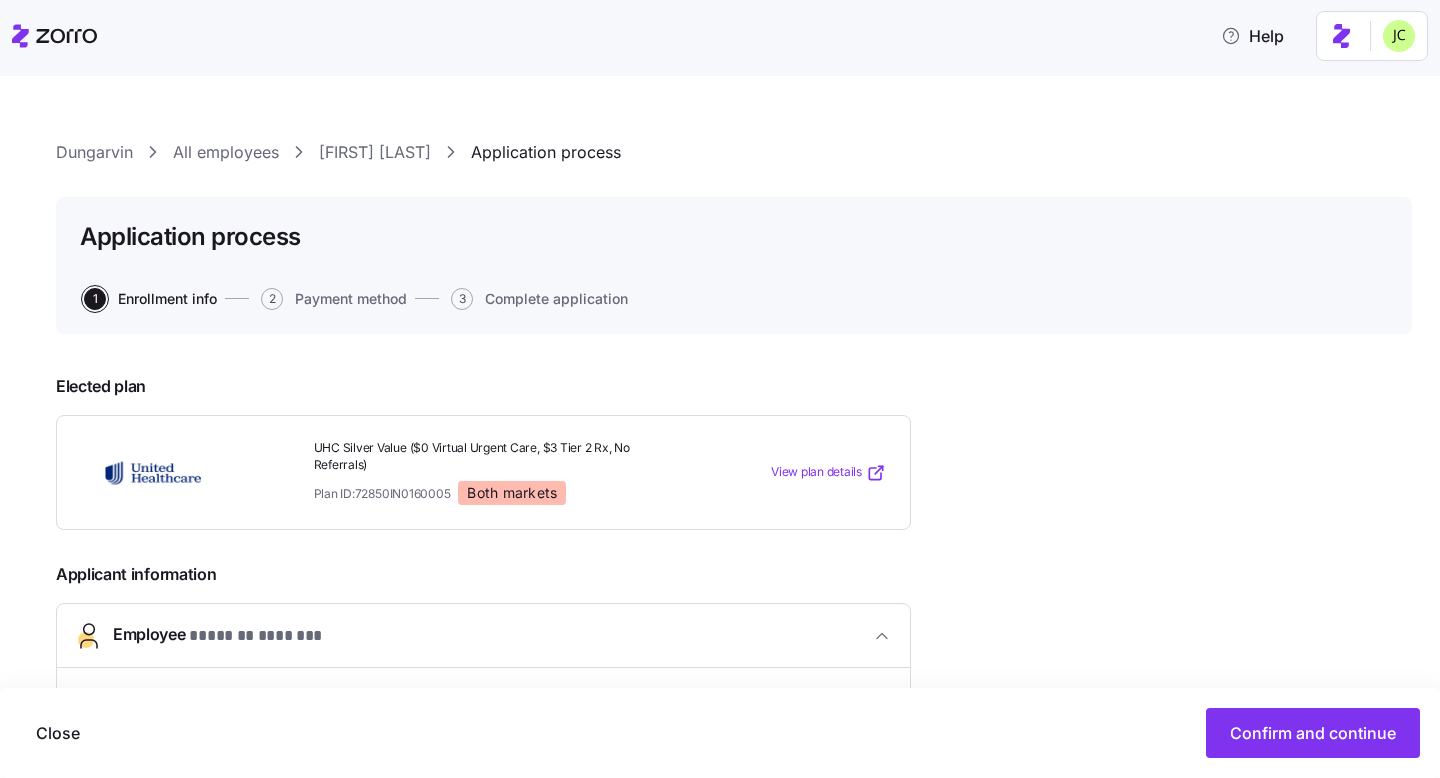 type 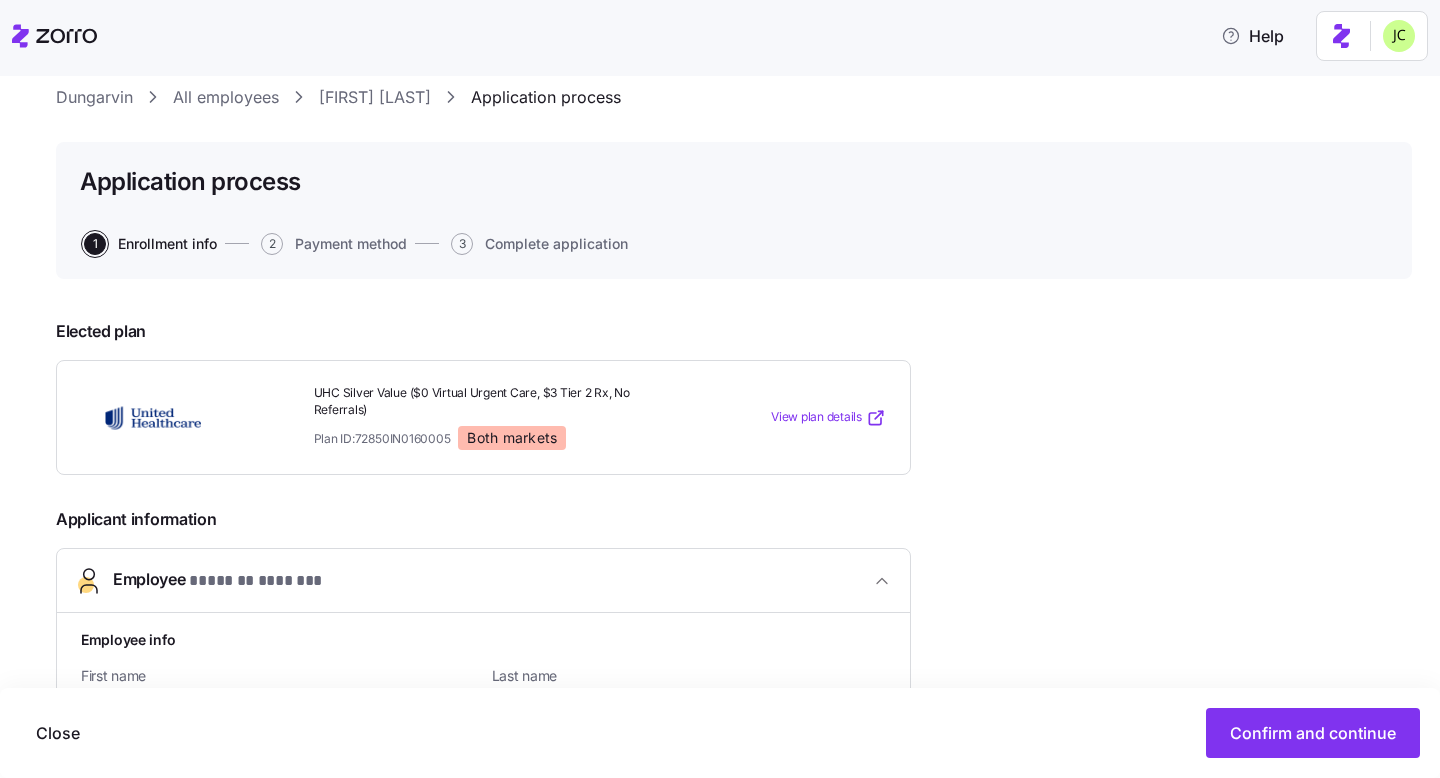 scroll, scrollTop: 59, scrollLeft: 0, axis: vertical 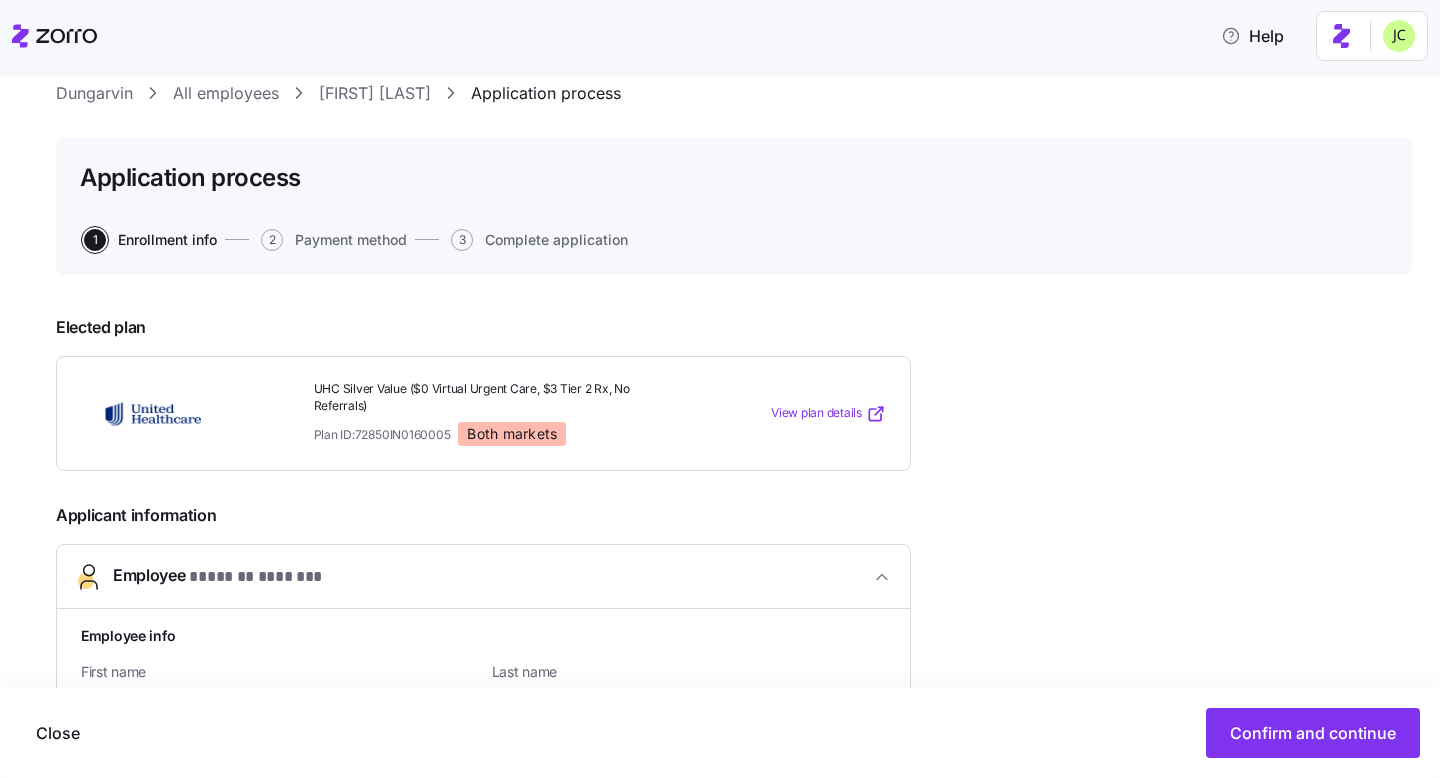 click on "View plan details" at bounding box center [816, 413] 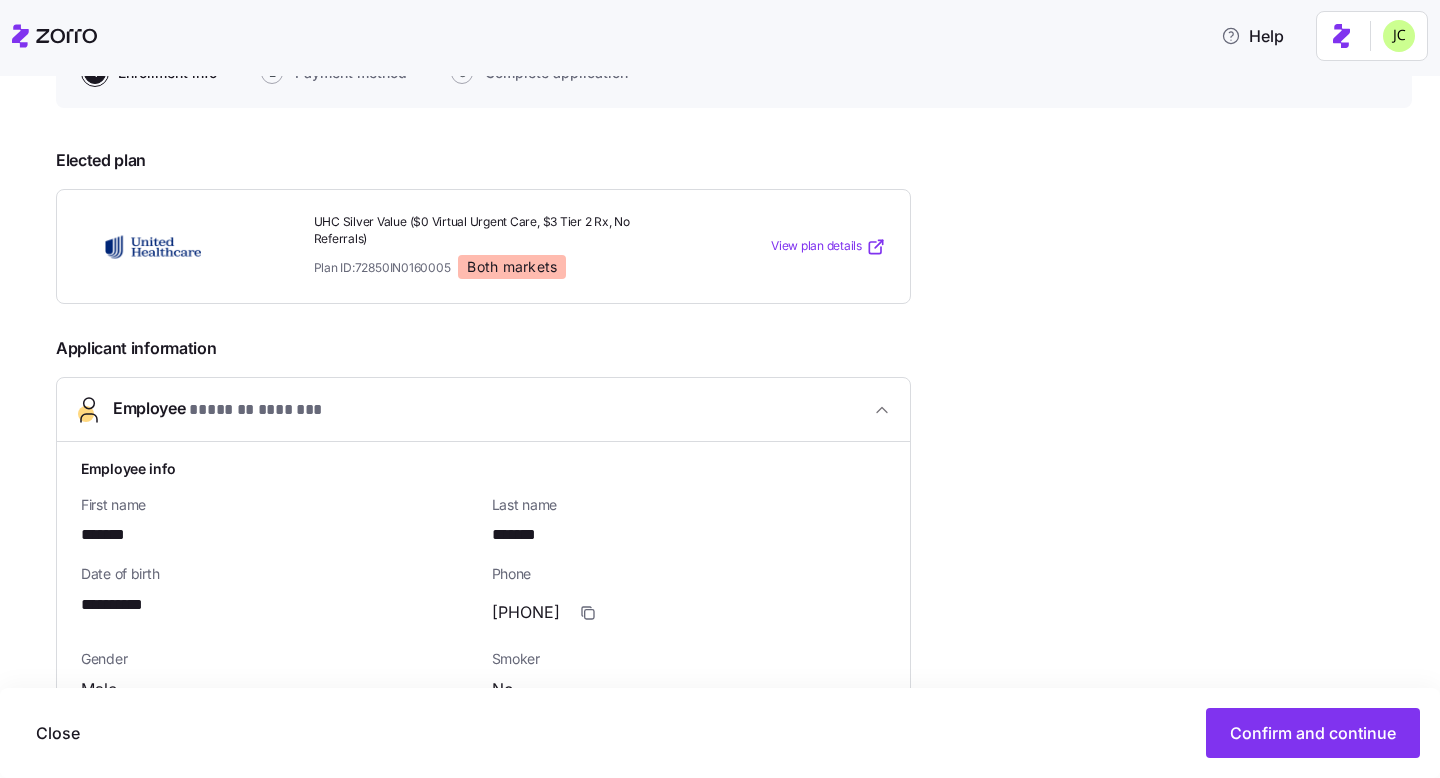 click on "*******" at bounding box center [114, 535] 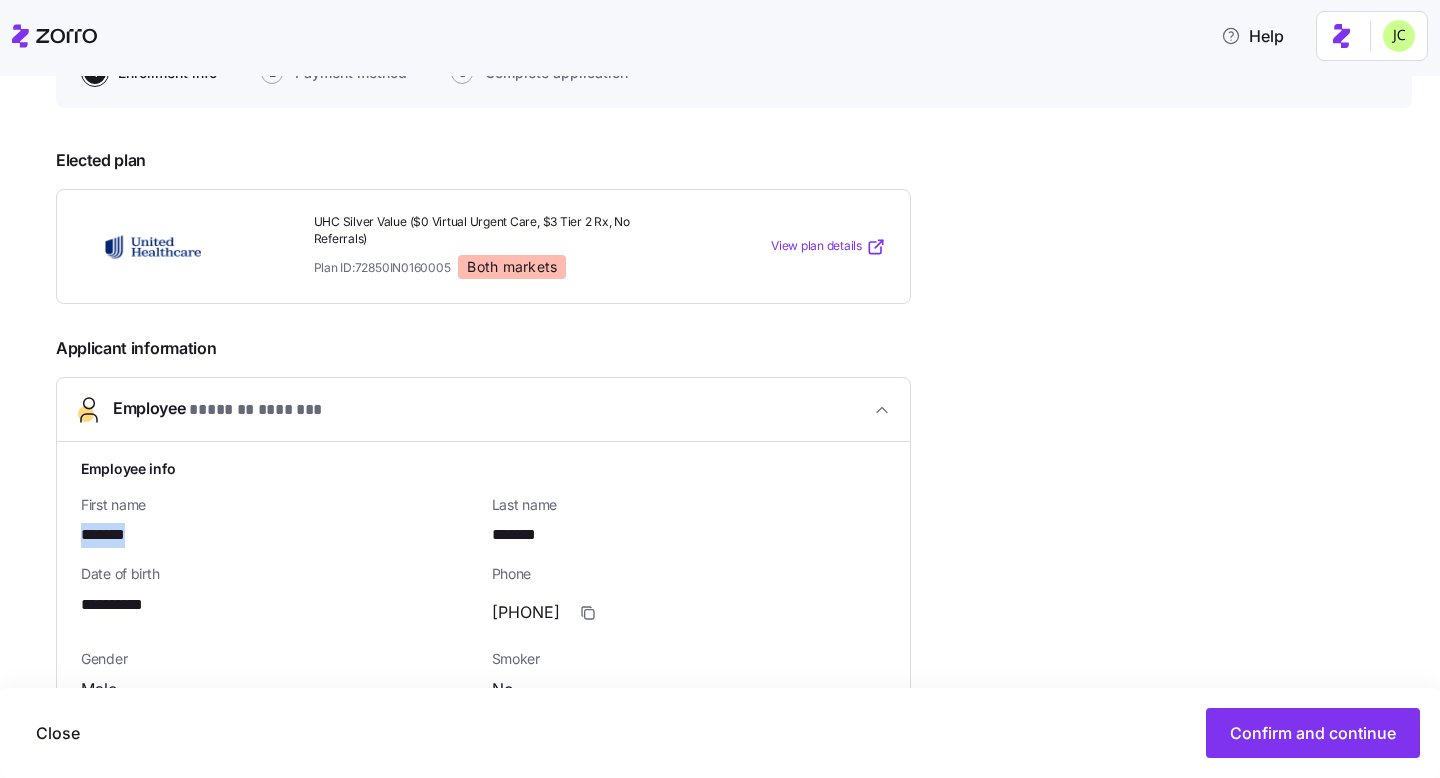 click on "*******" at bounding box center [114, 535] 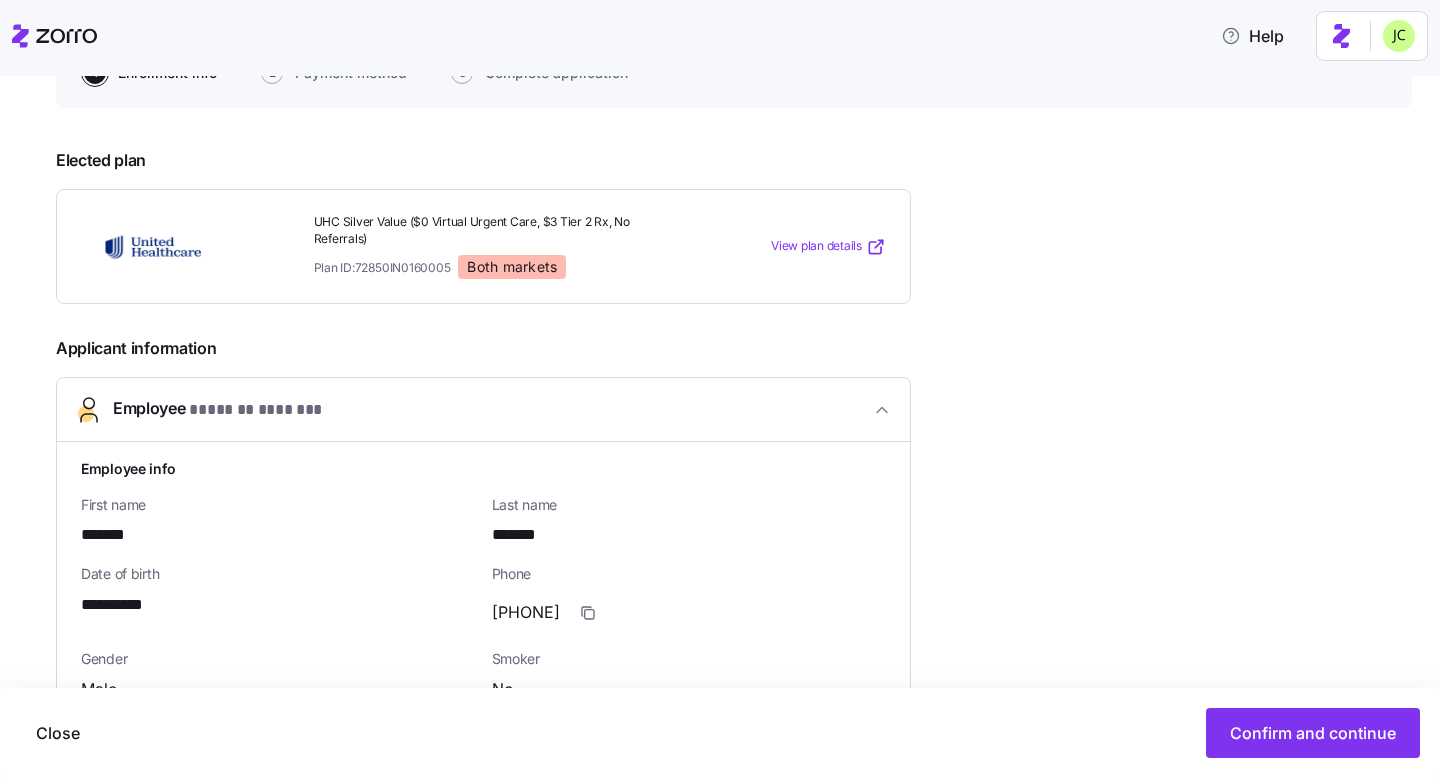 click on "*******" at bounding box center (523, 535) 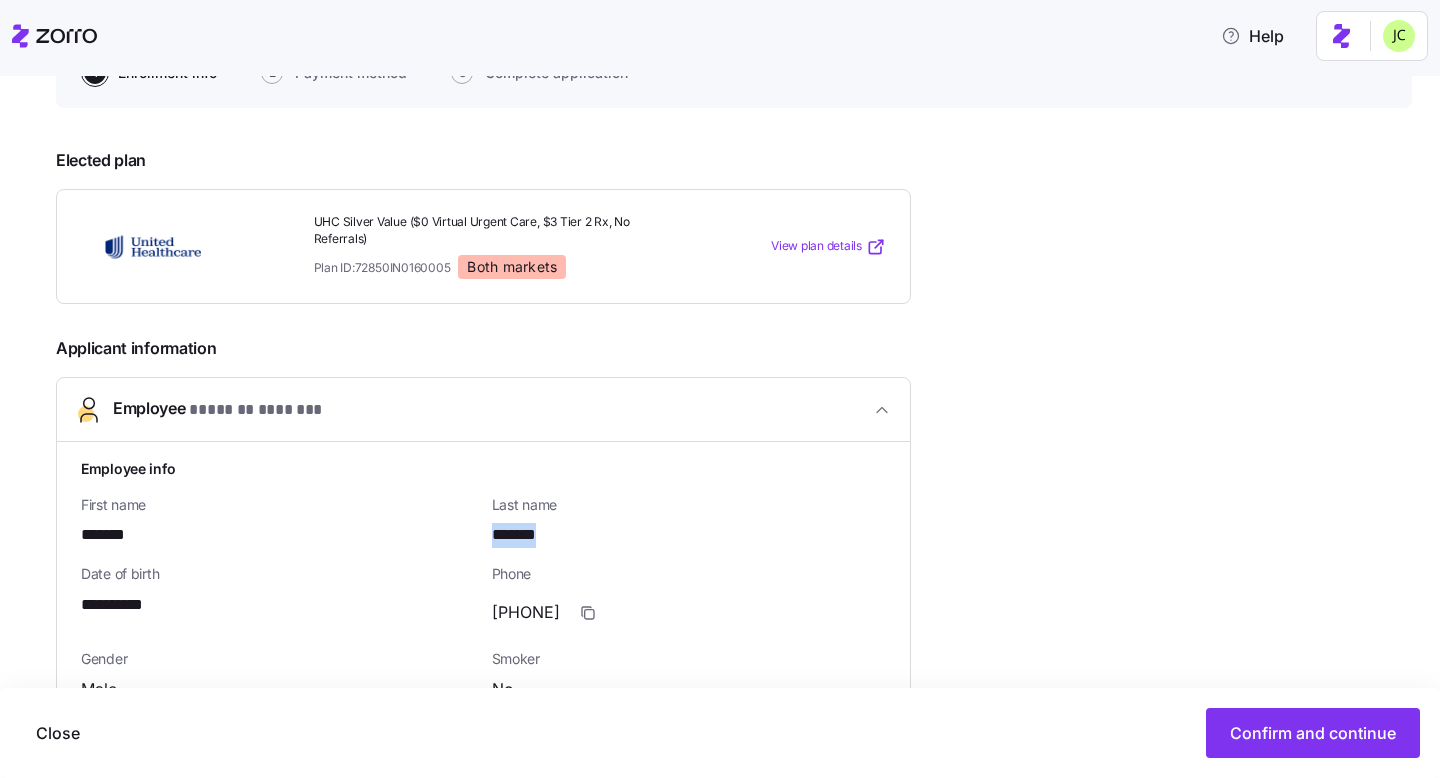 click on "*******" at bounding box center (523, 535) 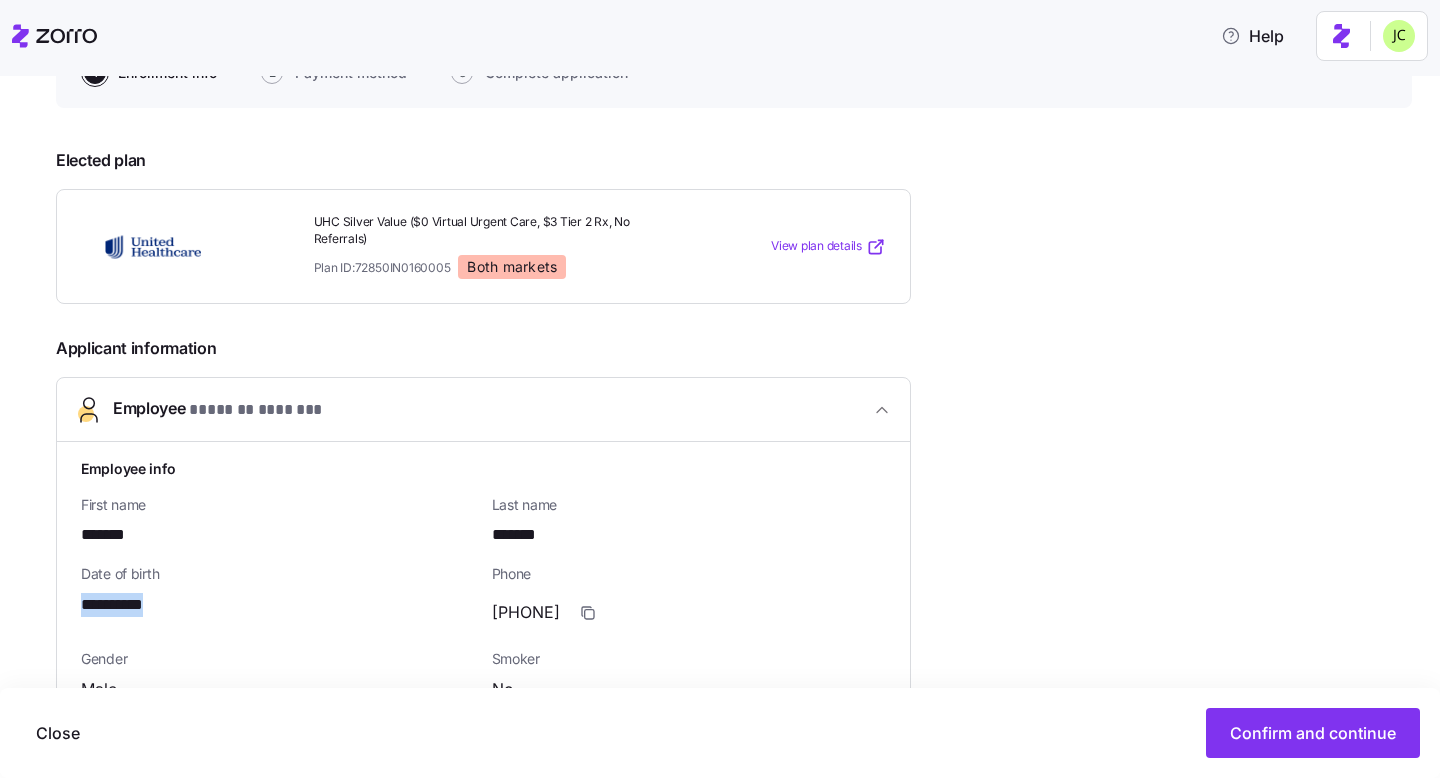 drag, startPoint x: 172, startPoint y: 609, endPoint x: 69, endPoint y: 609, distance: 103 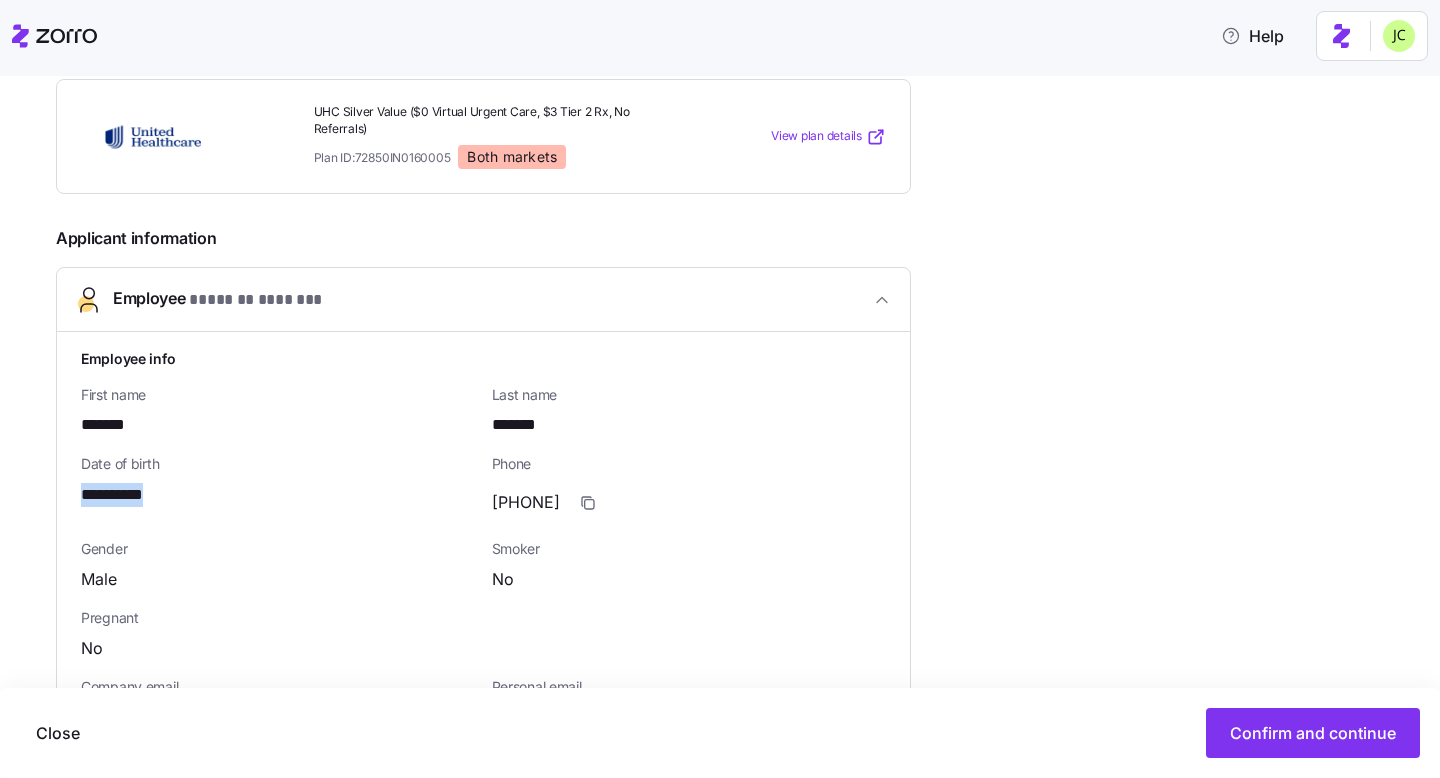 scroll, scrollTop: 652, scrollLeft: 0, axis: vertical 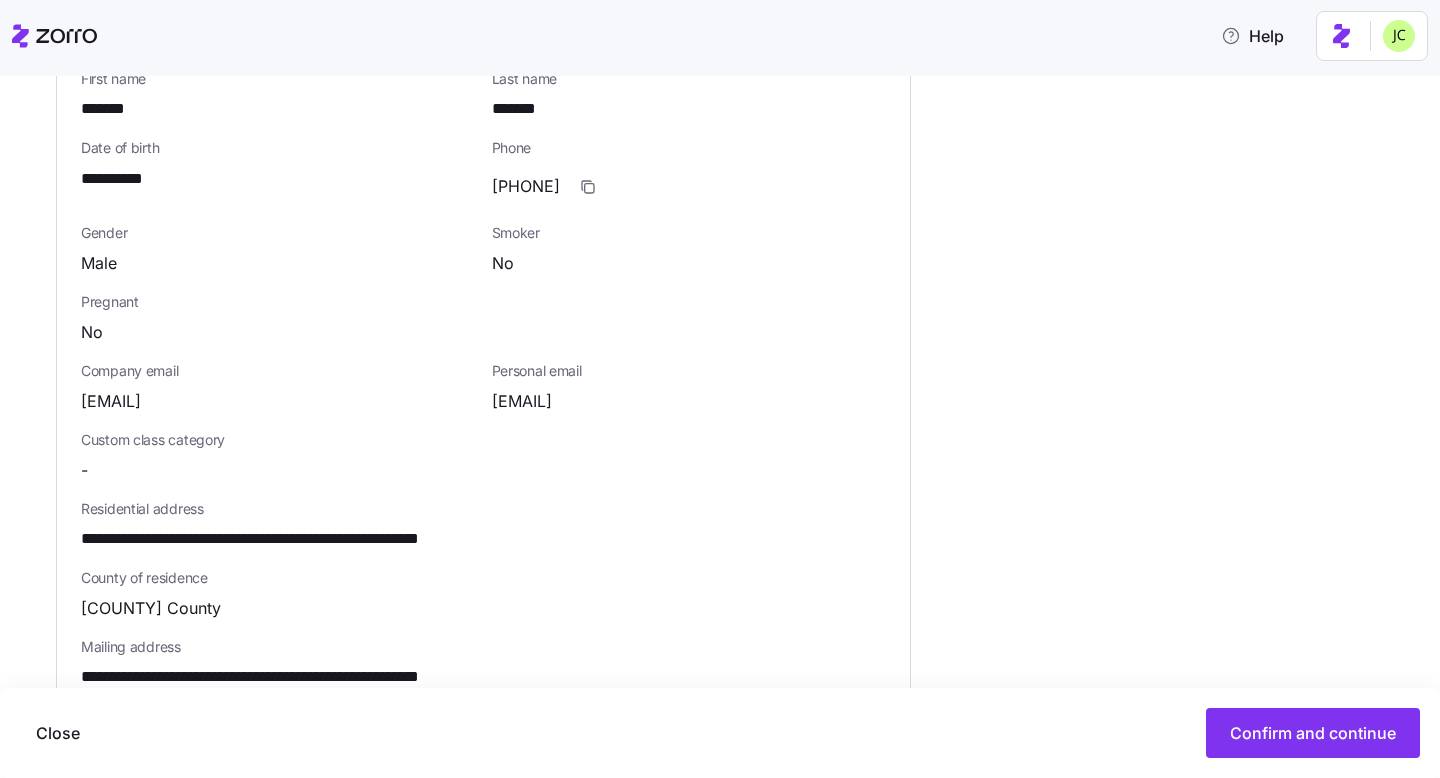 click on "[EMAIL]" at bounding box center (522, 401) 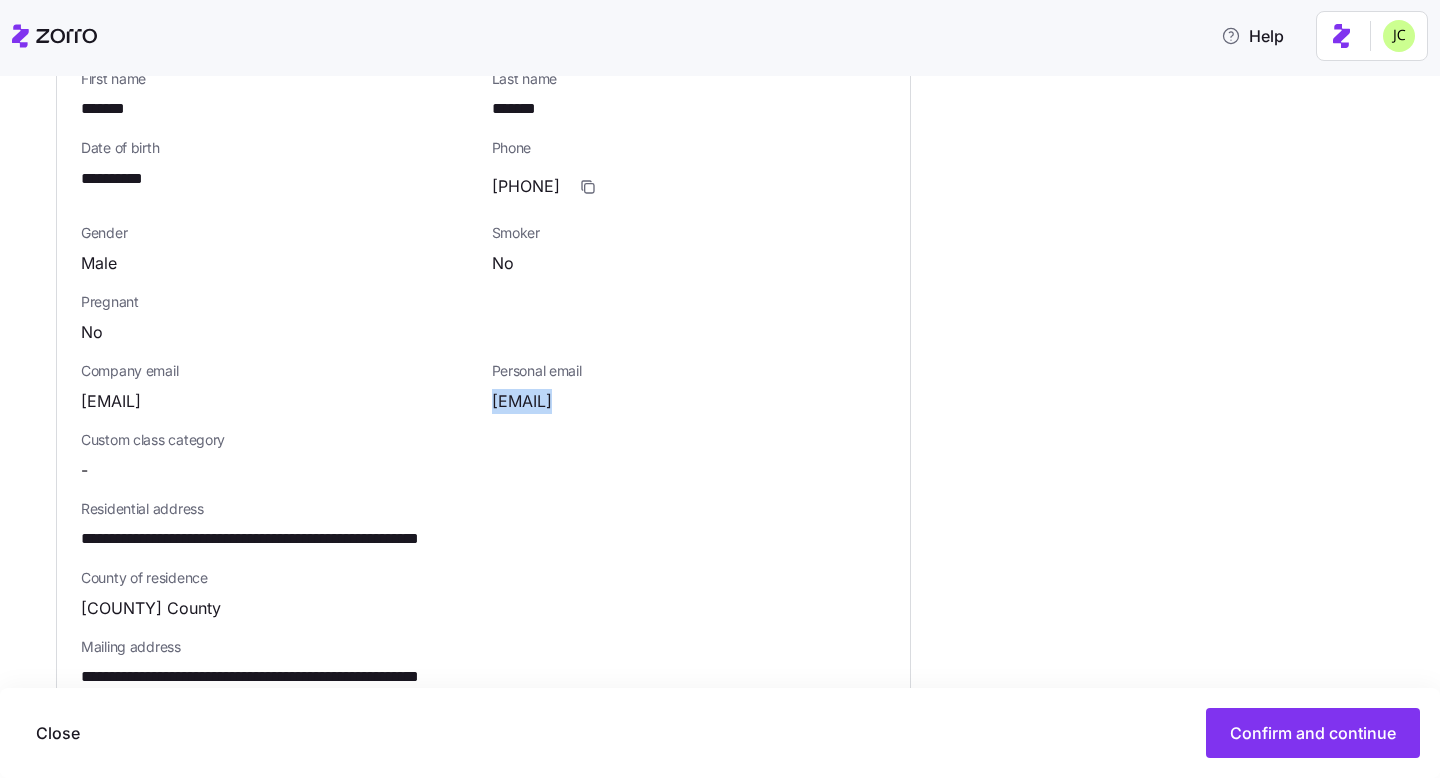 click on "[EMAIL]" at bounding box center [522, 401] 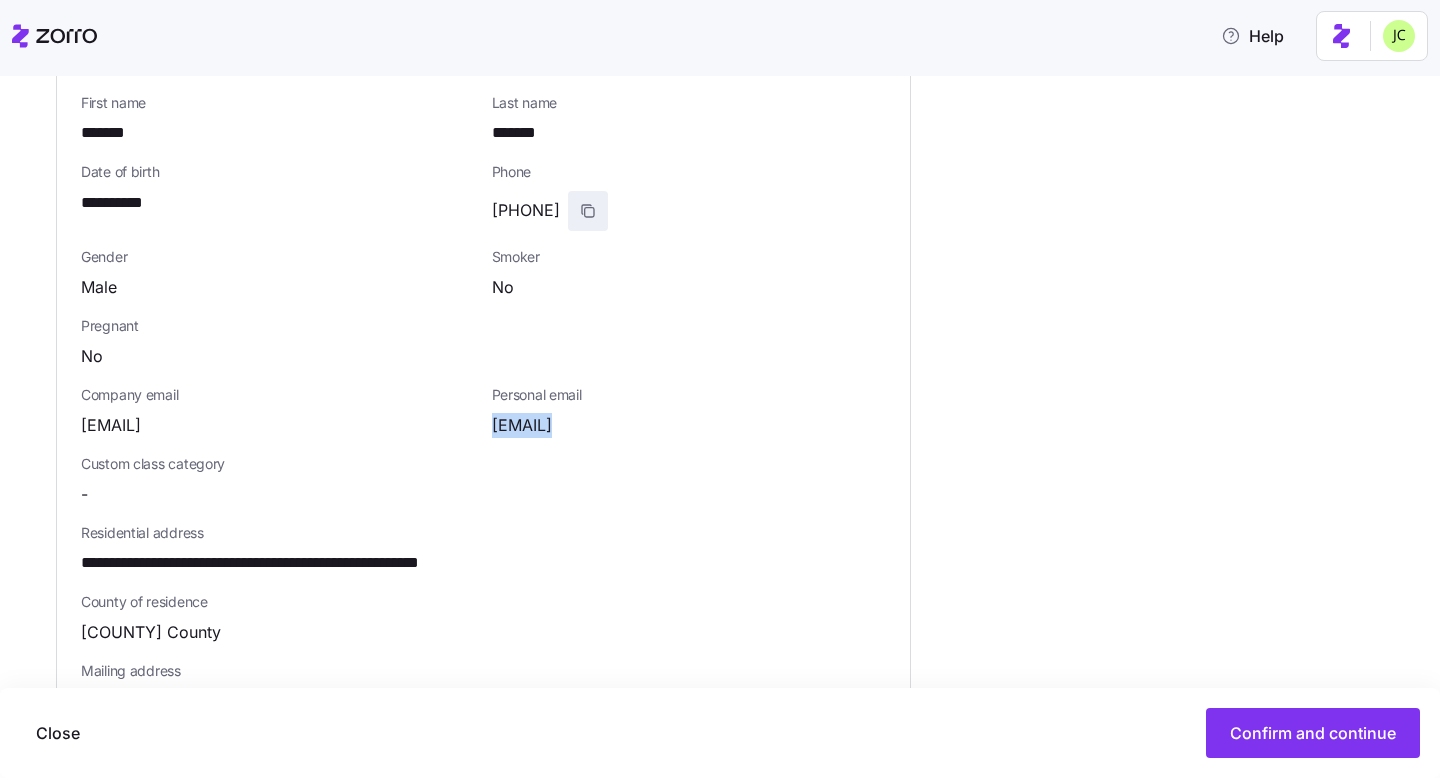 click 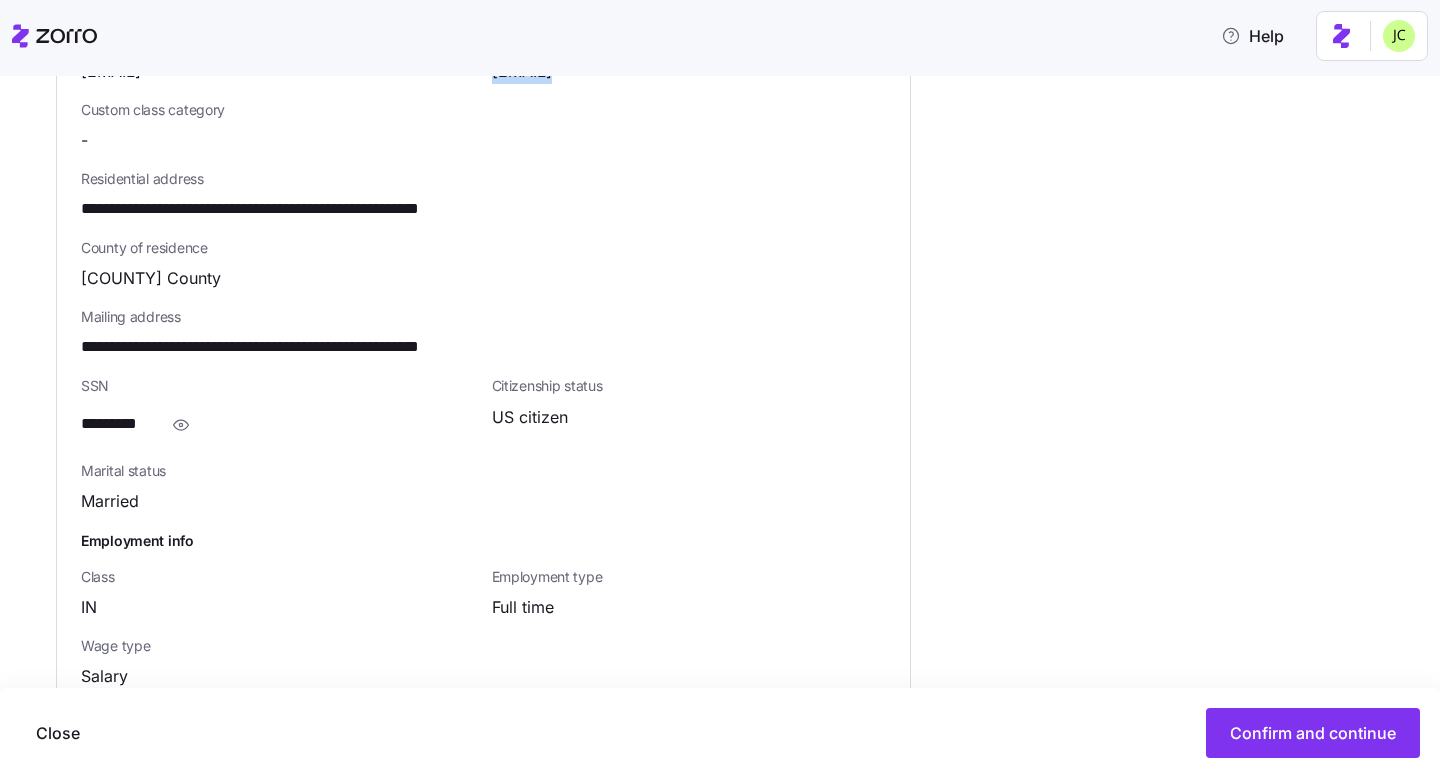 scroll, scrollTop: 1022, scrollLeft: 0, axis: vertical 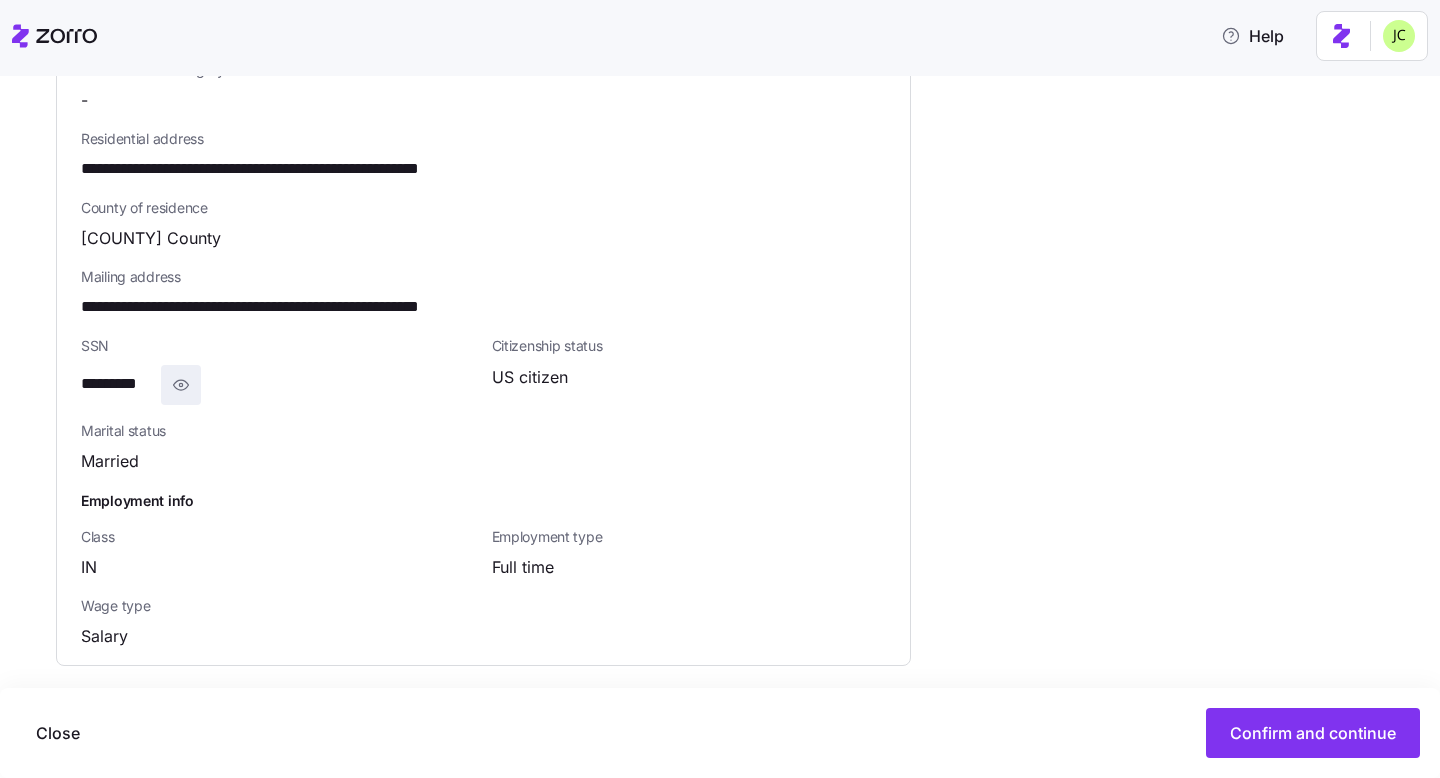 click 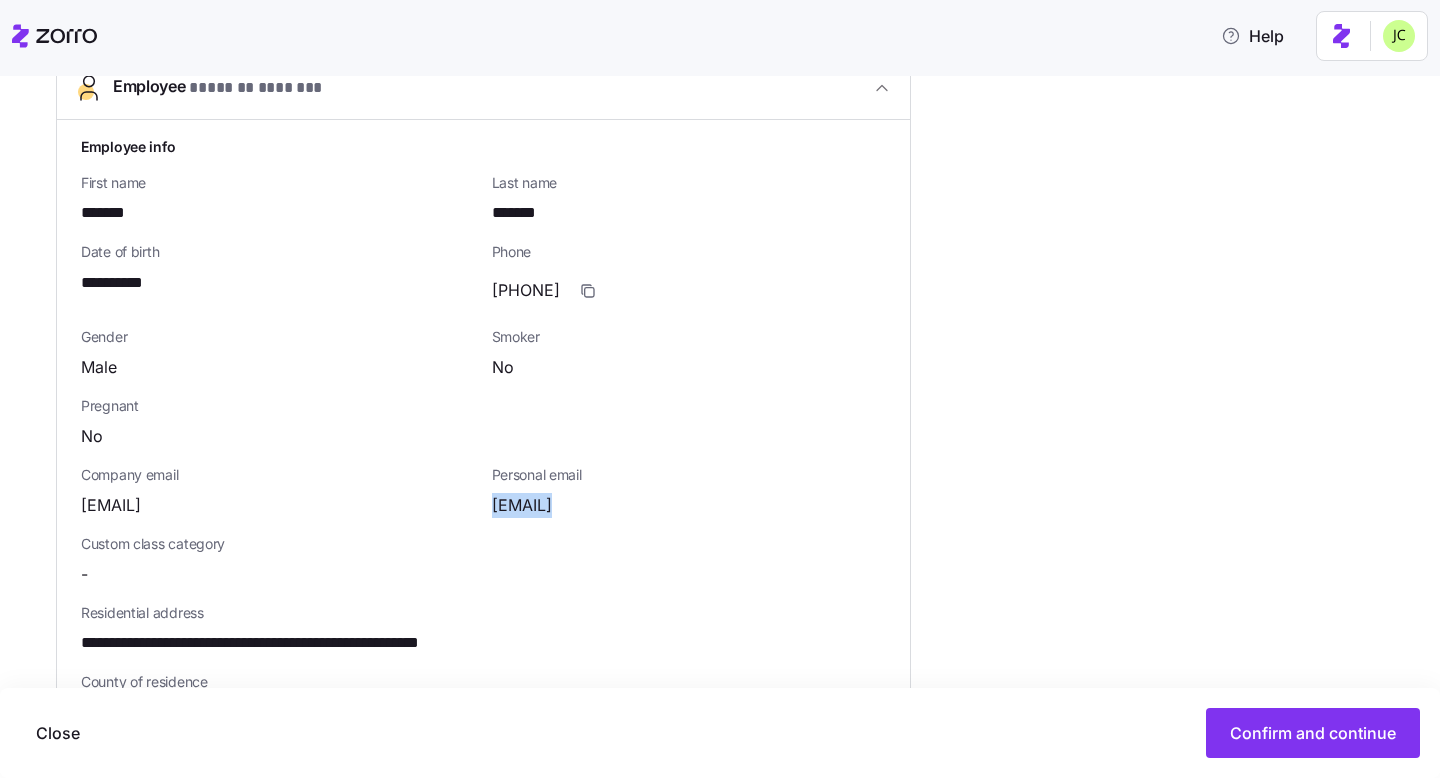 scroll, scrollTop: 544, scrollLeft: 0, axis: vertical 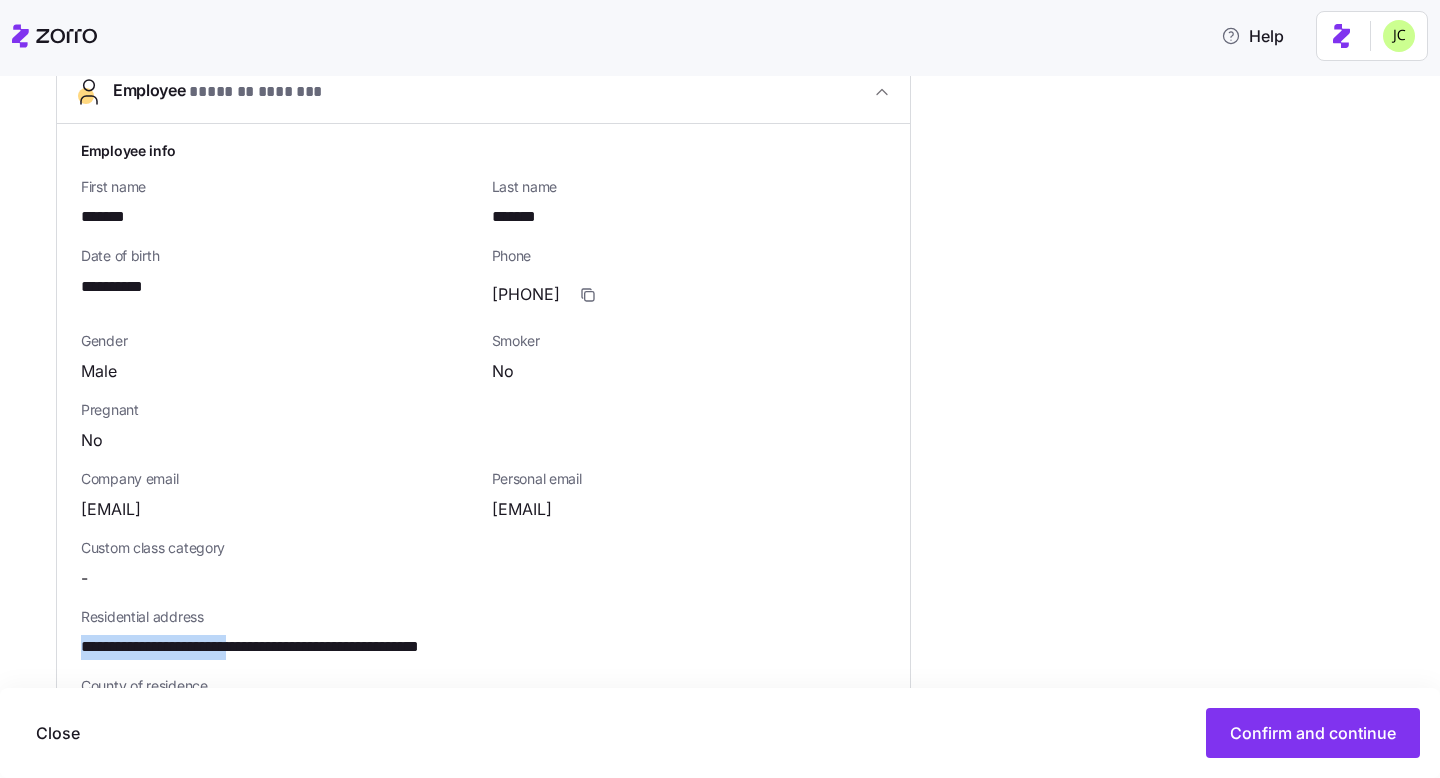 copy on "**********" 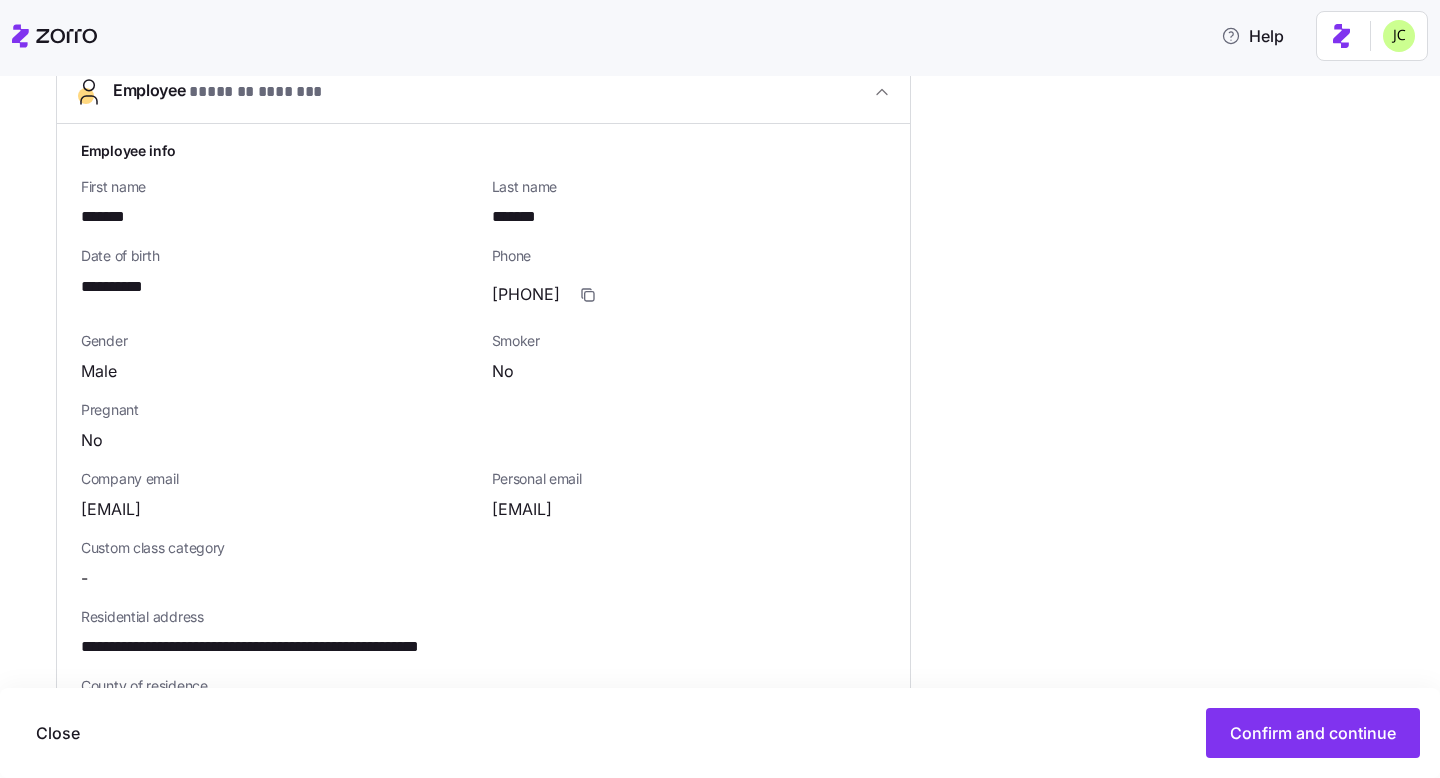 click on "**********" at bounding box center (303, 647) 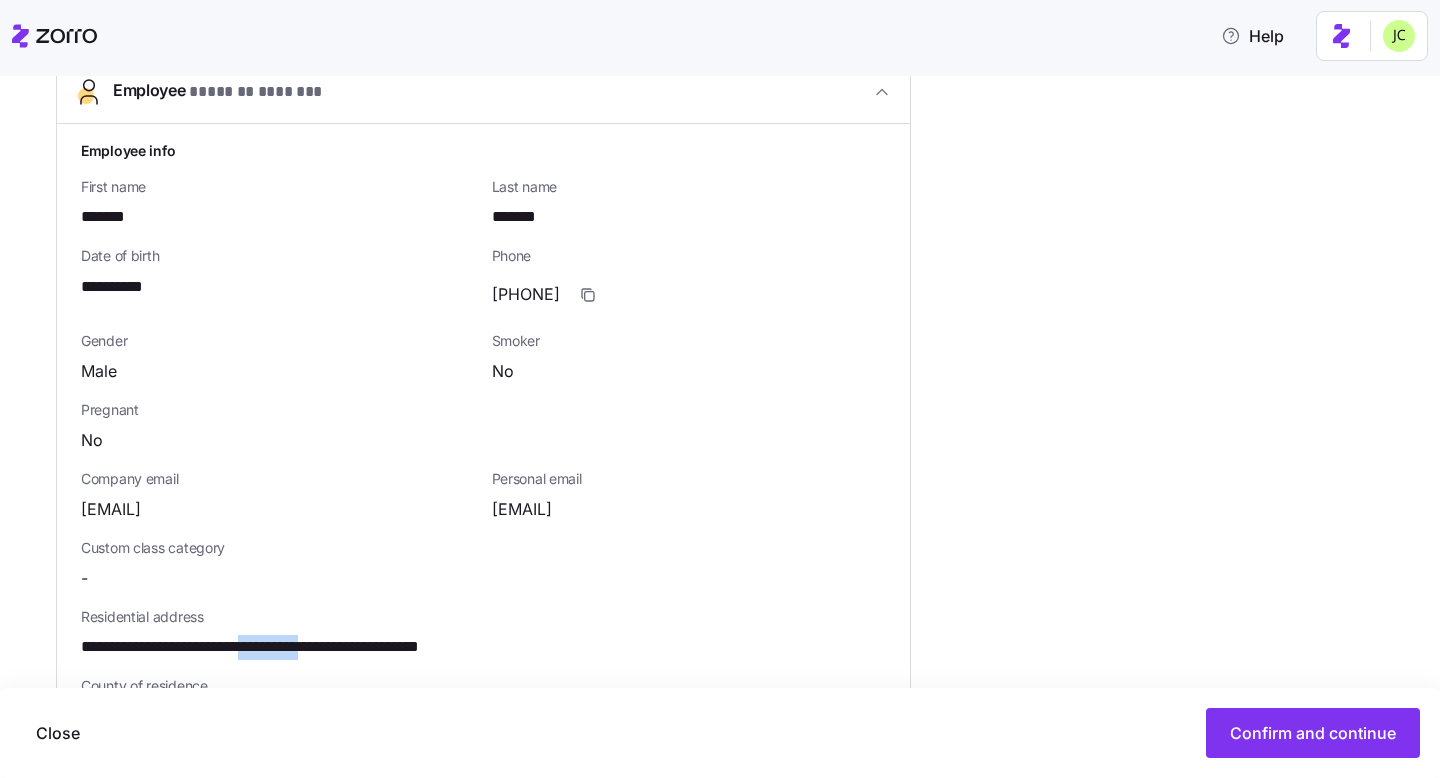 click on "**********" at bounding box center (303, 647) 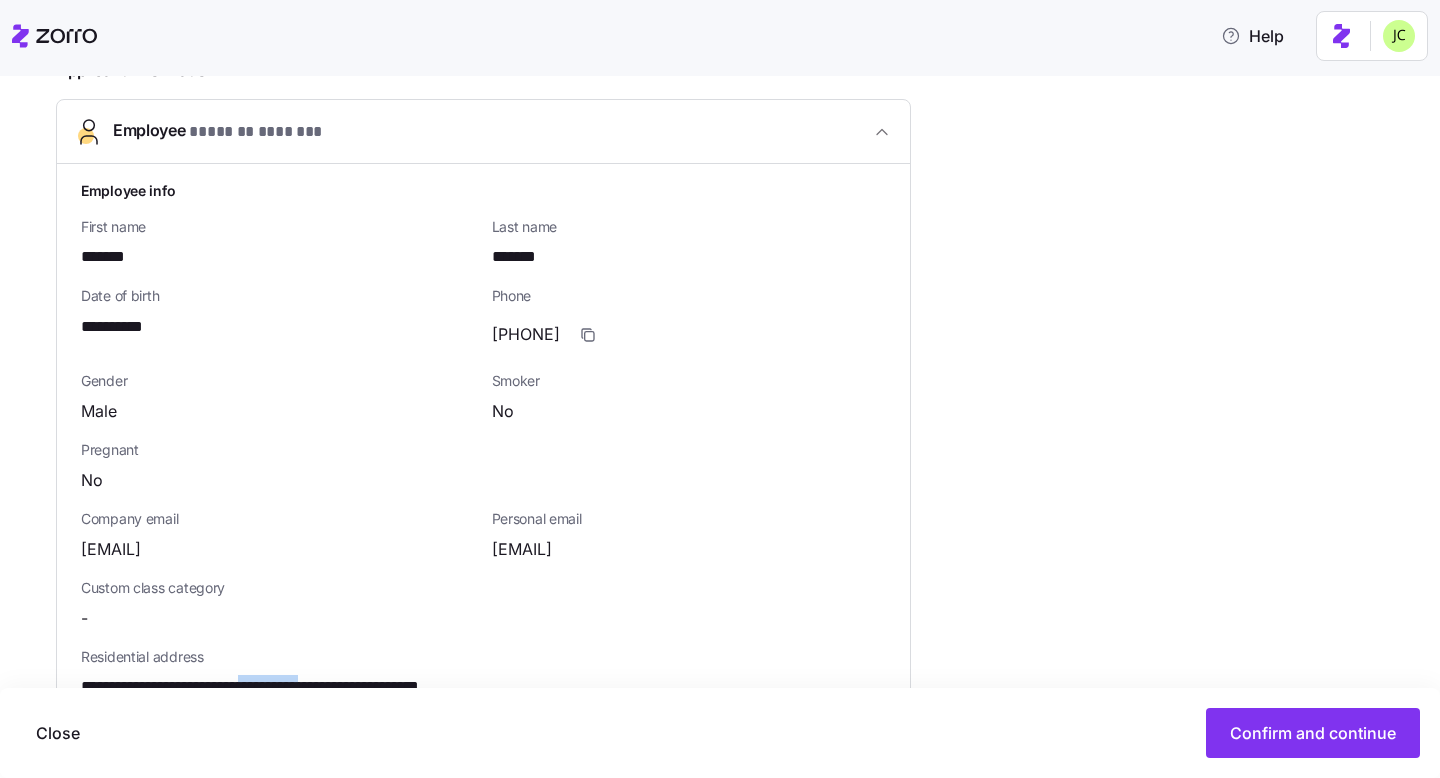 scroll, scrollTop: 136, scrollLeft: 0, axis: vertical 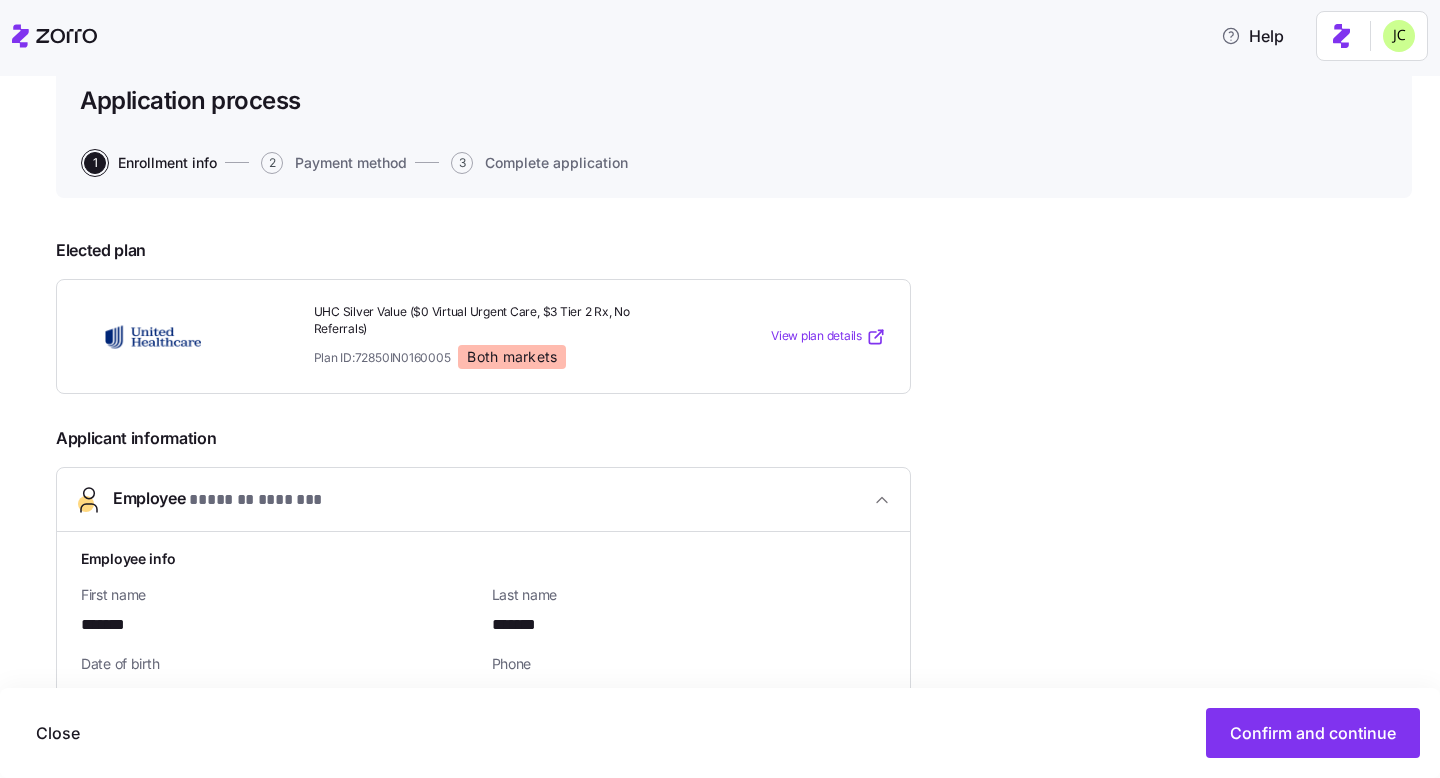 click on "*******" at bounding box center [114, 625] 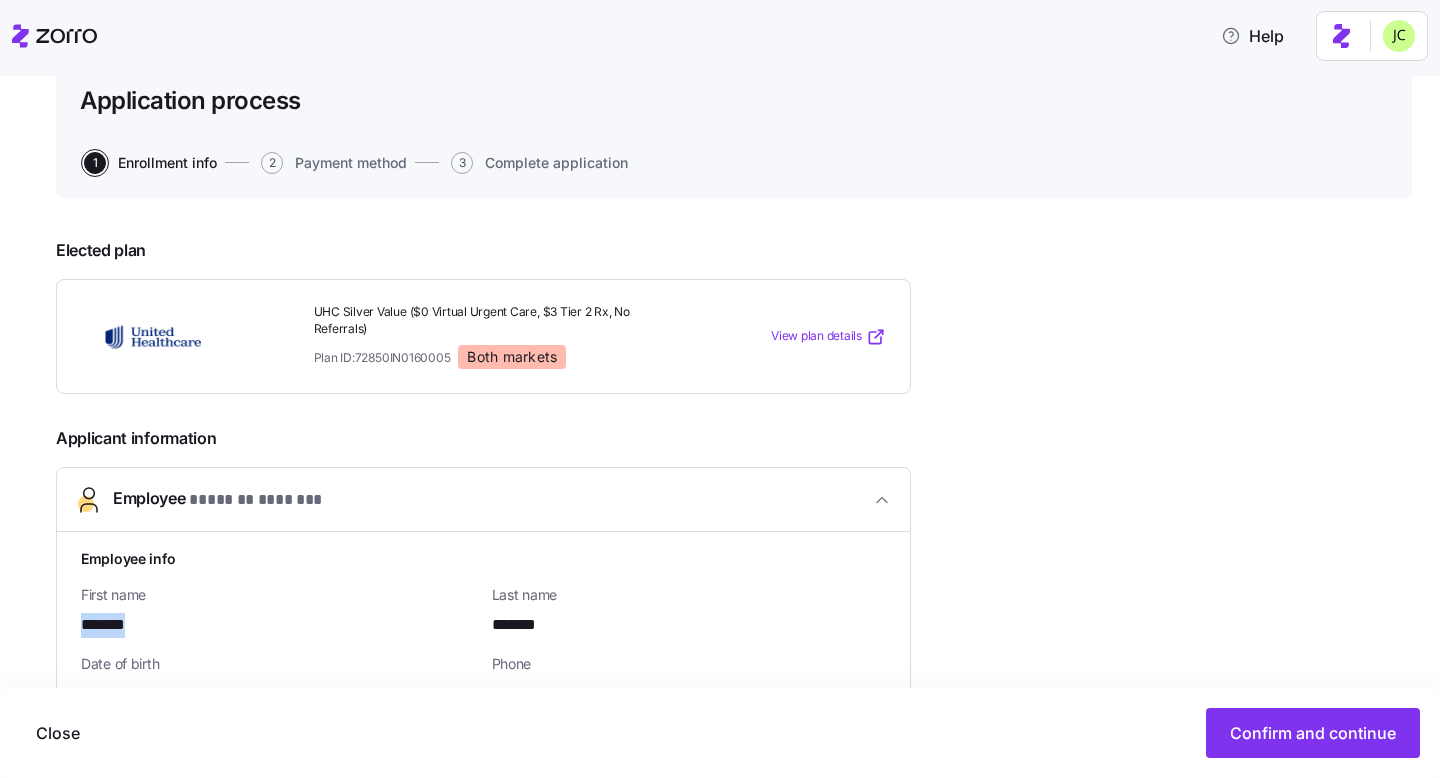 click on "*******" at bounding box center (114, 625) 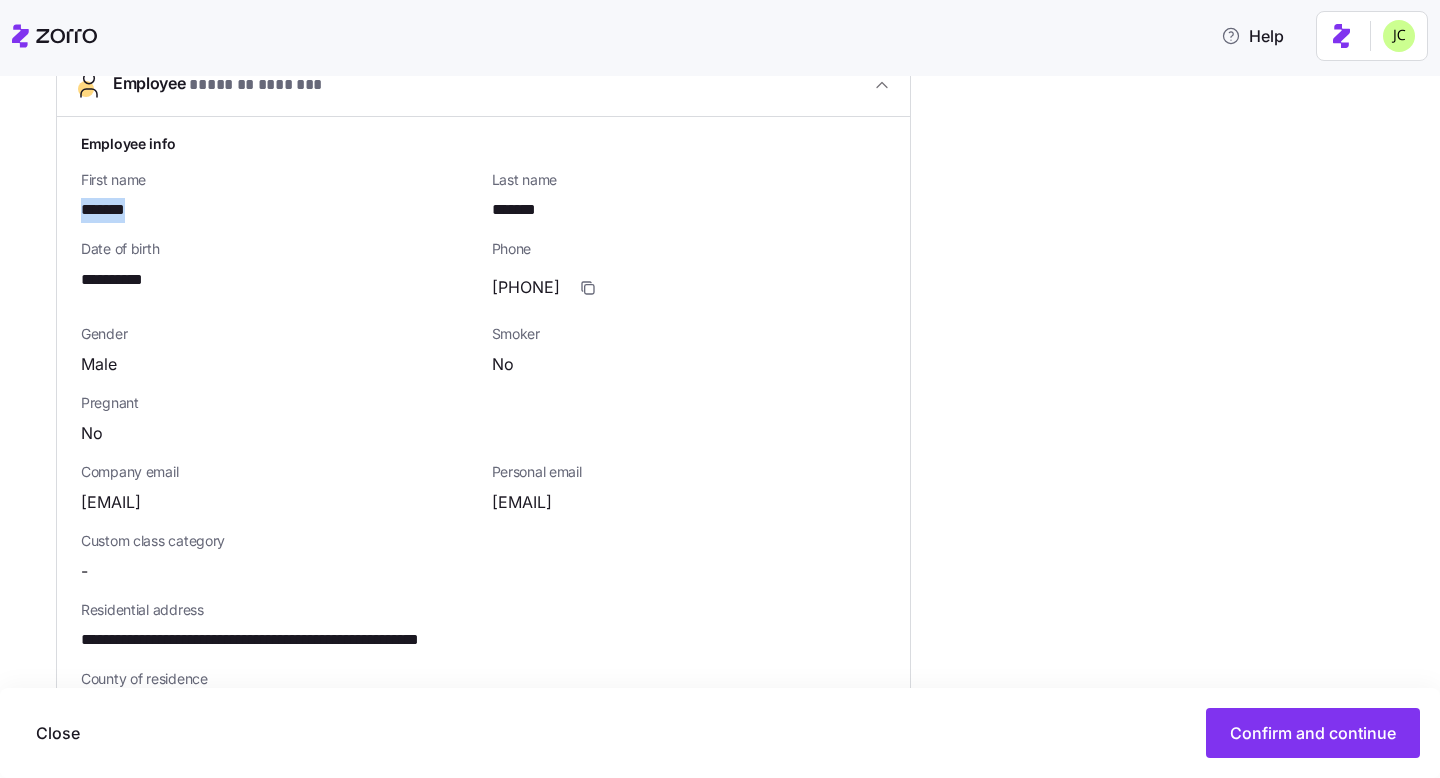 scroll, scrollTop: 552, scrollLeft: 0, axis: vertical 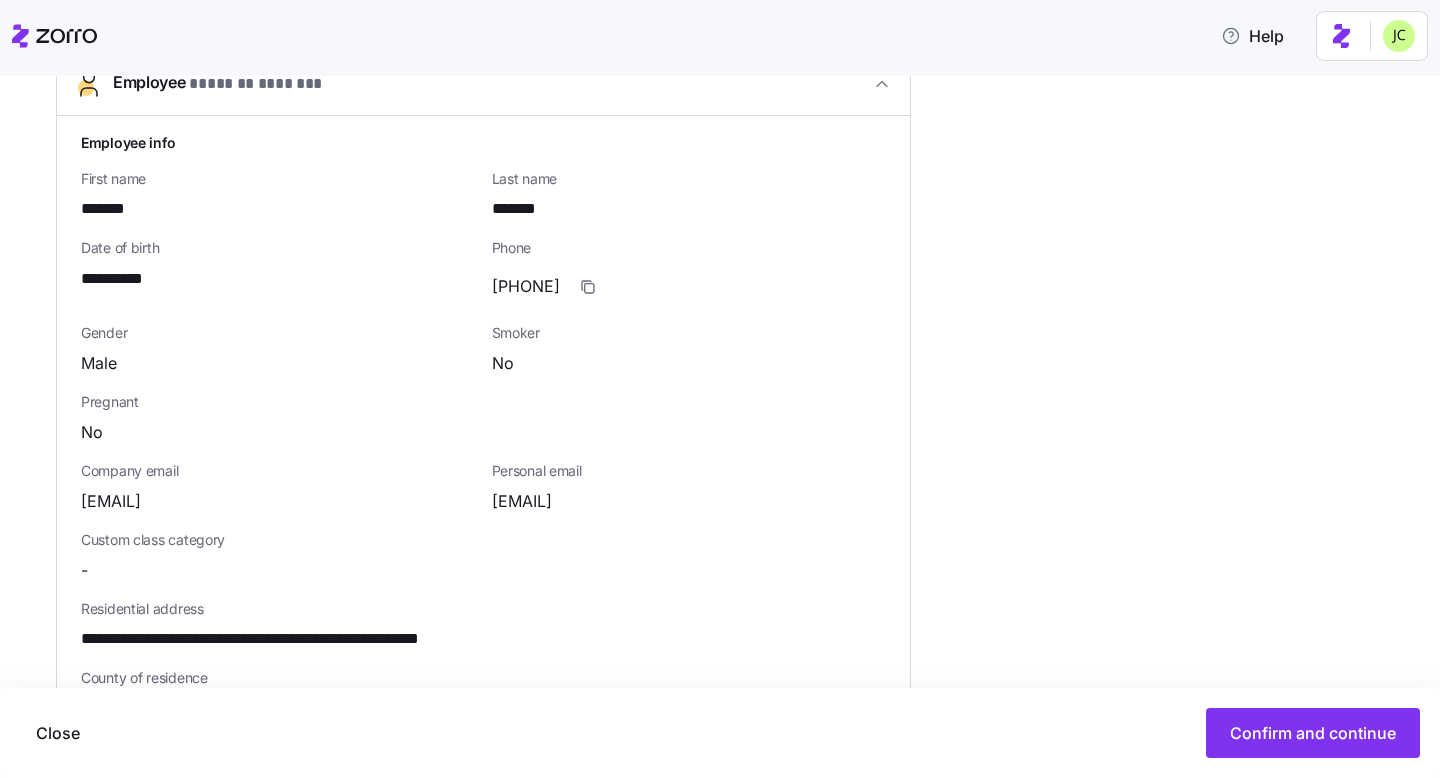 click on "**********" at bounding box center [303, 639] 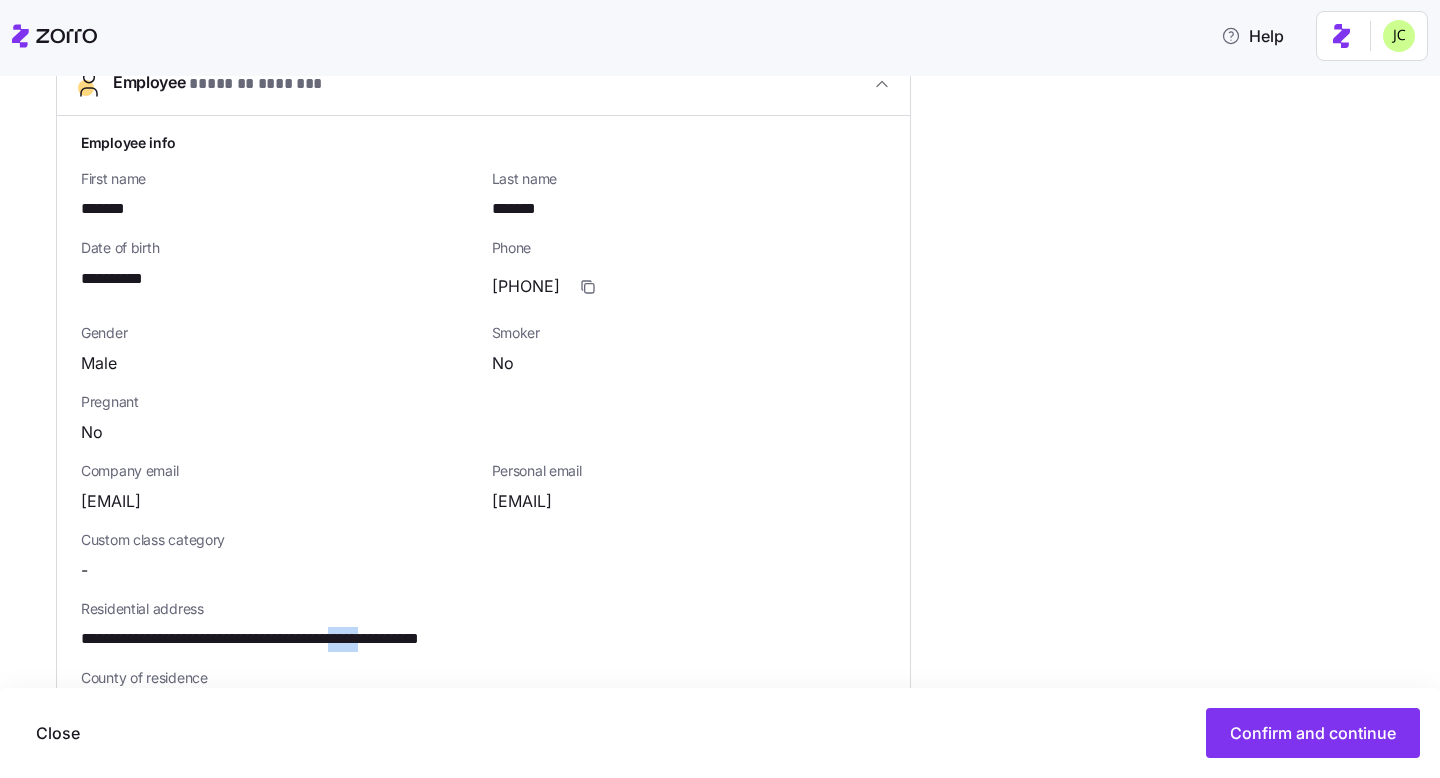 click on "**********" at bounding box center [303, 639] 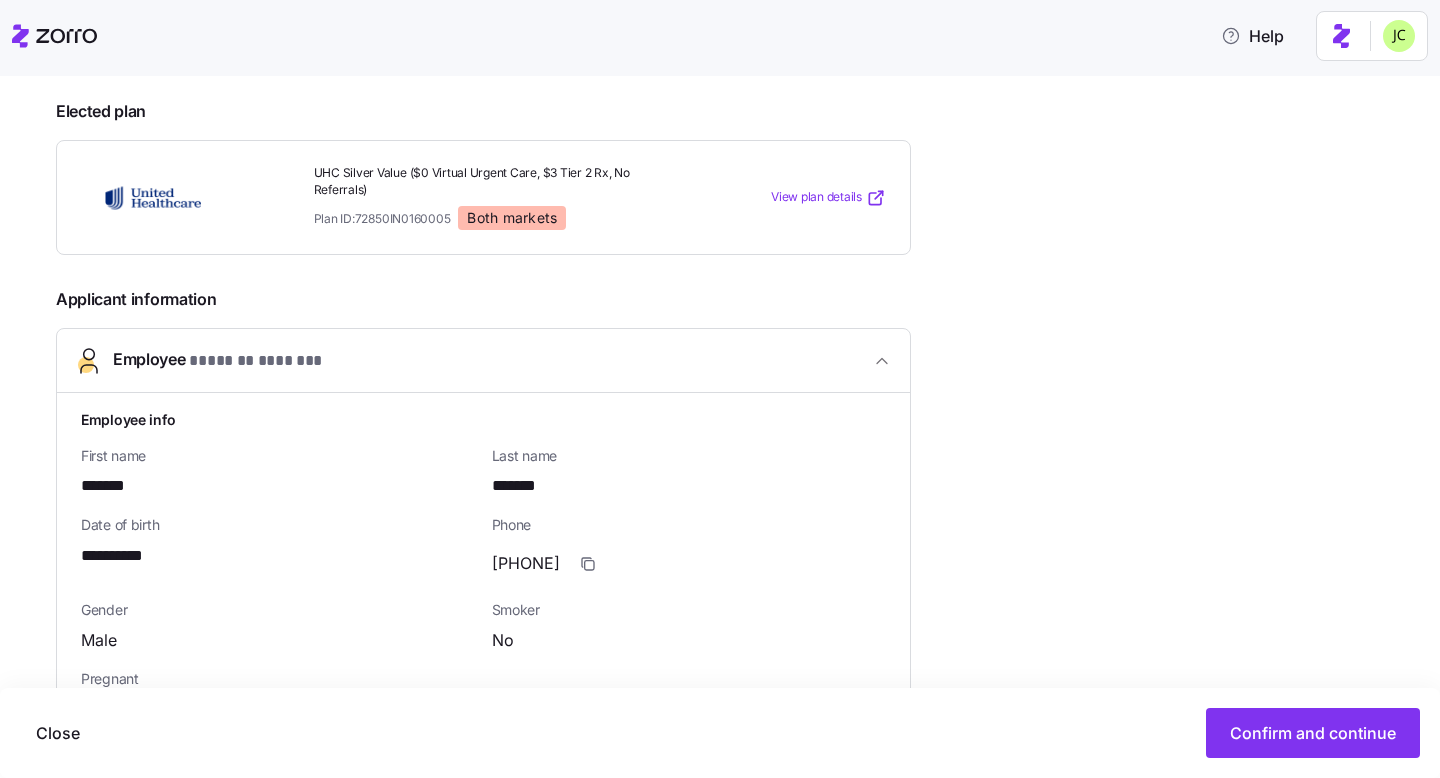 scroll, scrollTop: 210, scrollLeft: 0, axis: vertical 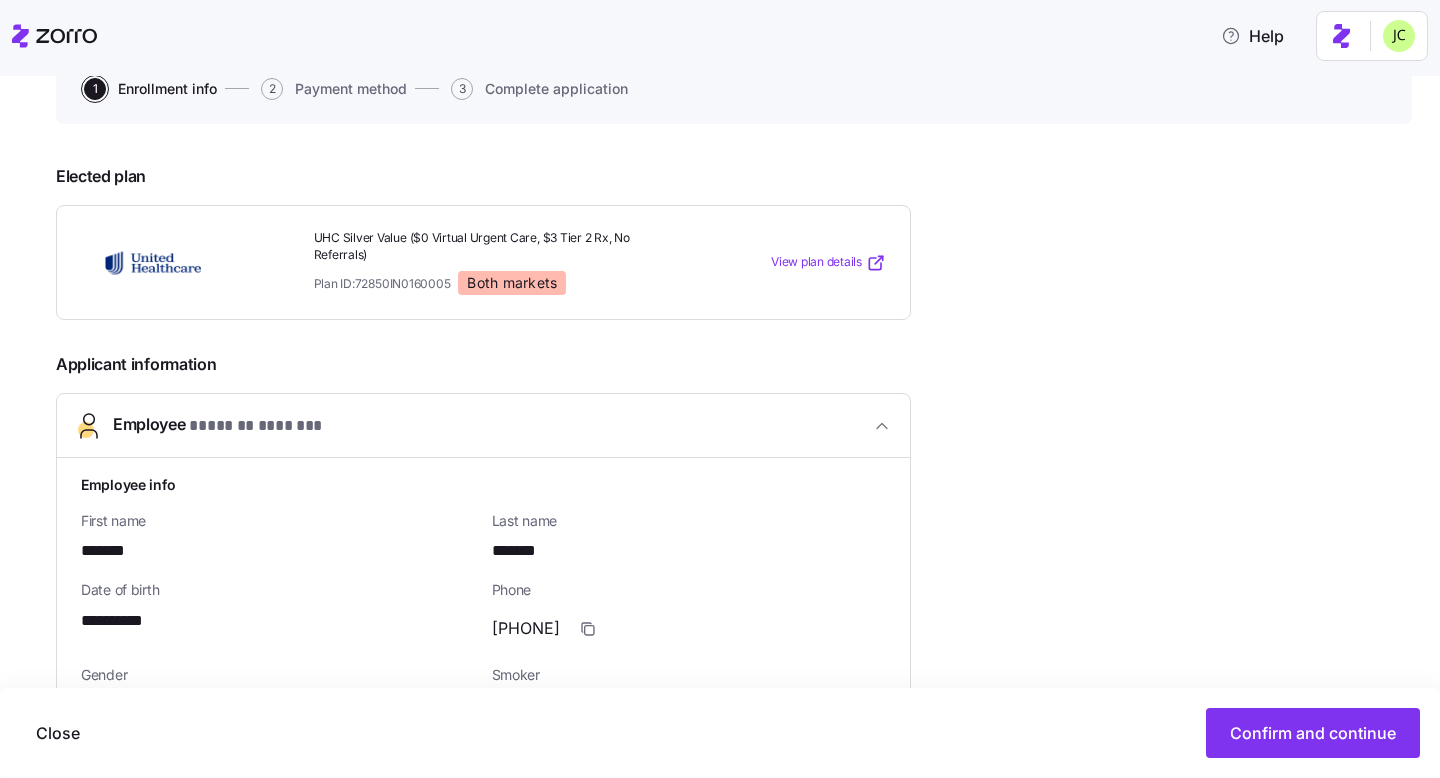 click on "Plan ID:  72850IN0160005" at bounding box center [382, 283] 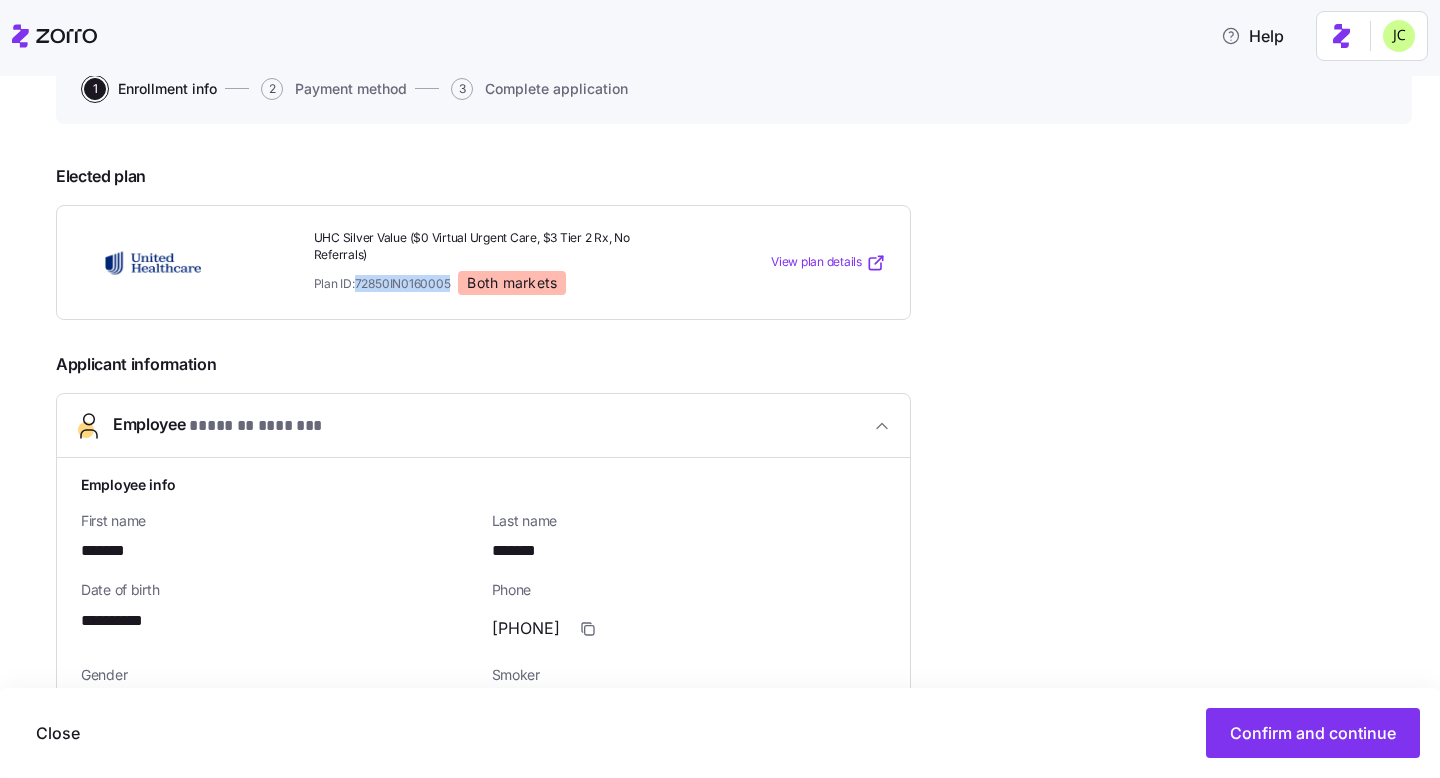 click on "Plan ID:  72850IN0160005" at bounding box center (382, 283) 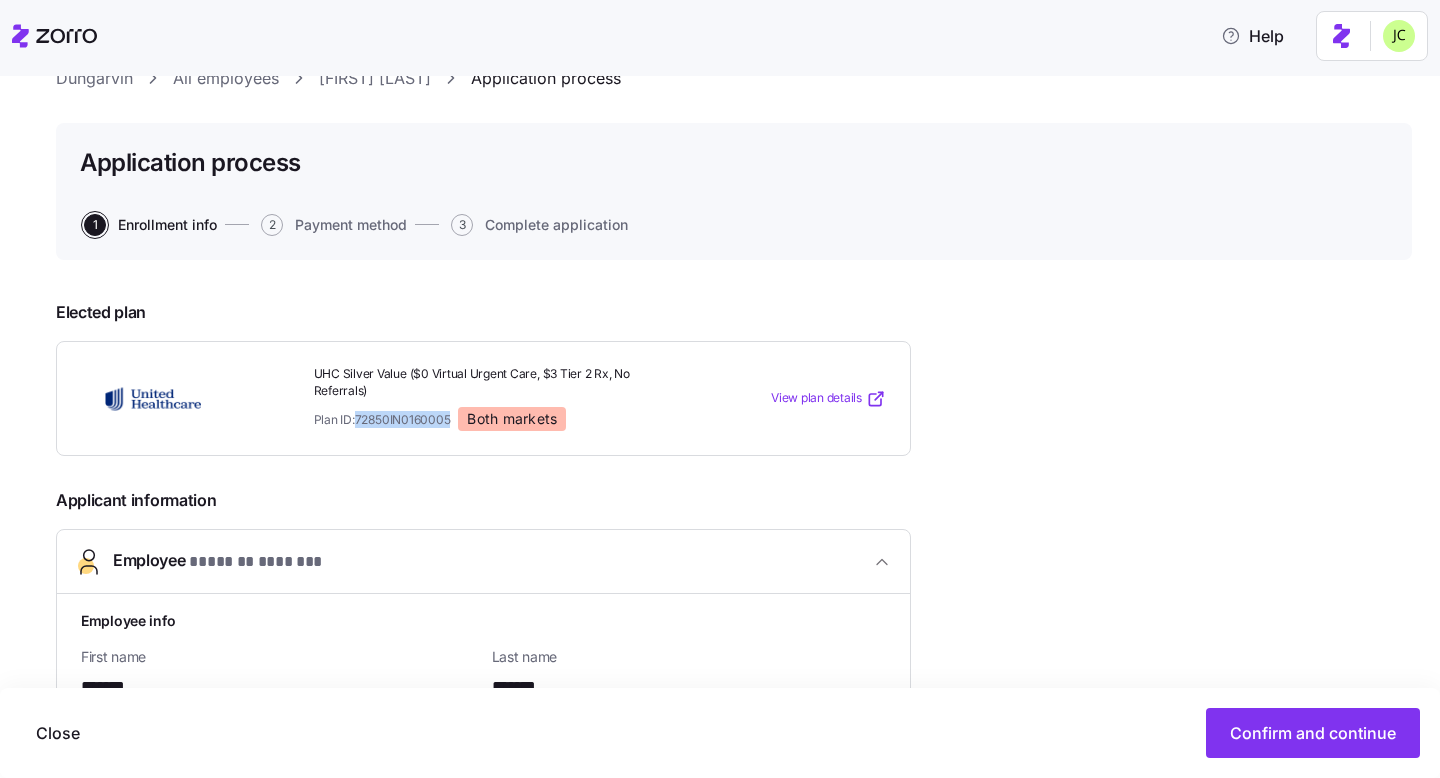 scroll, scrollTop: 73, scrollLeft: 0, axis: vertical 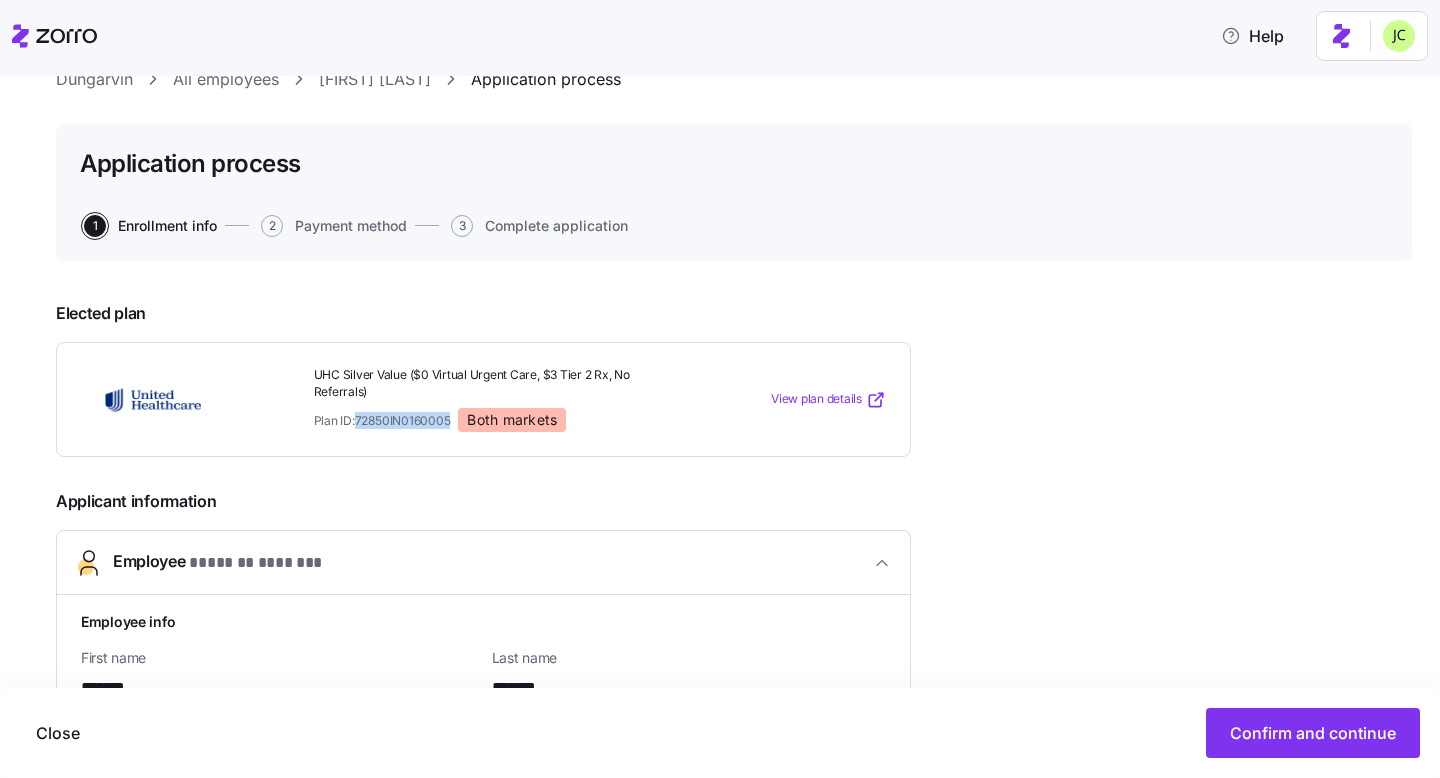 click on "Plan ID:  72850IN0160005" at bounding box center [382, 420] 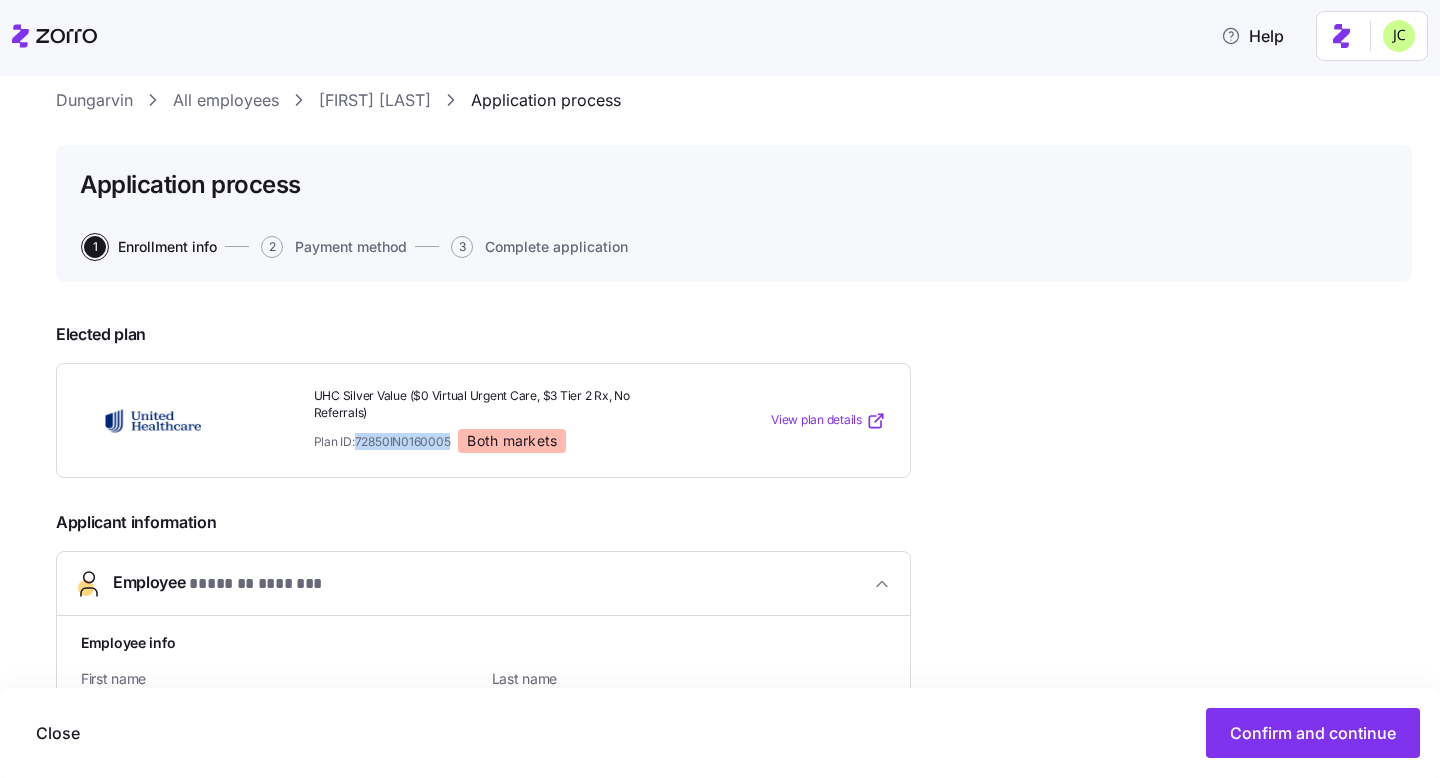 scroll, scrollTop: 45, scrollLeft: 0, axis: vertical 